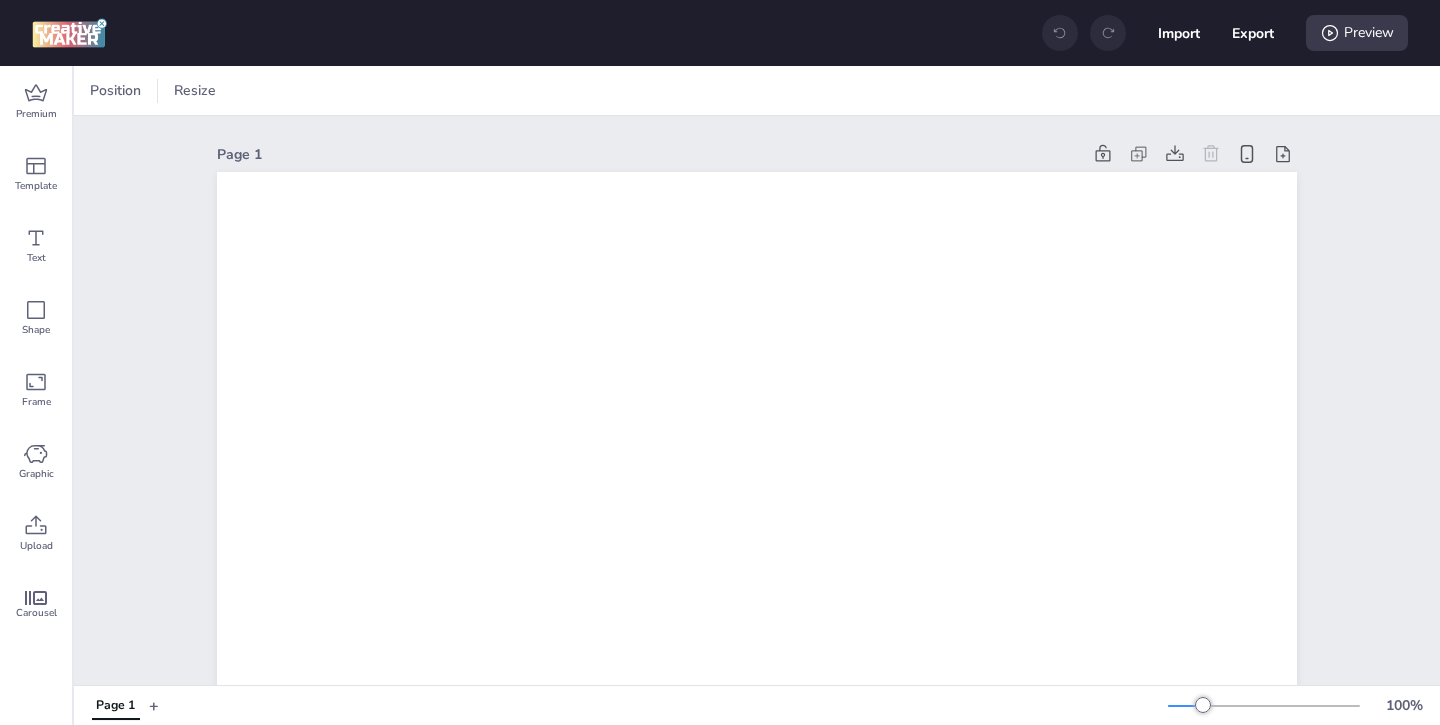 scroll, scrollTop: 0, scrollLeft: 0, axis: both 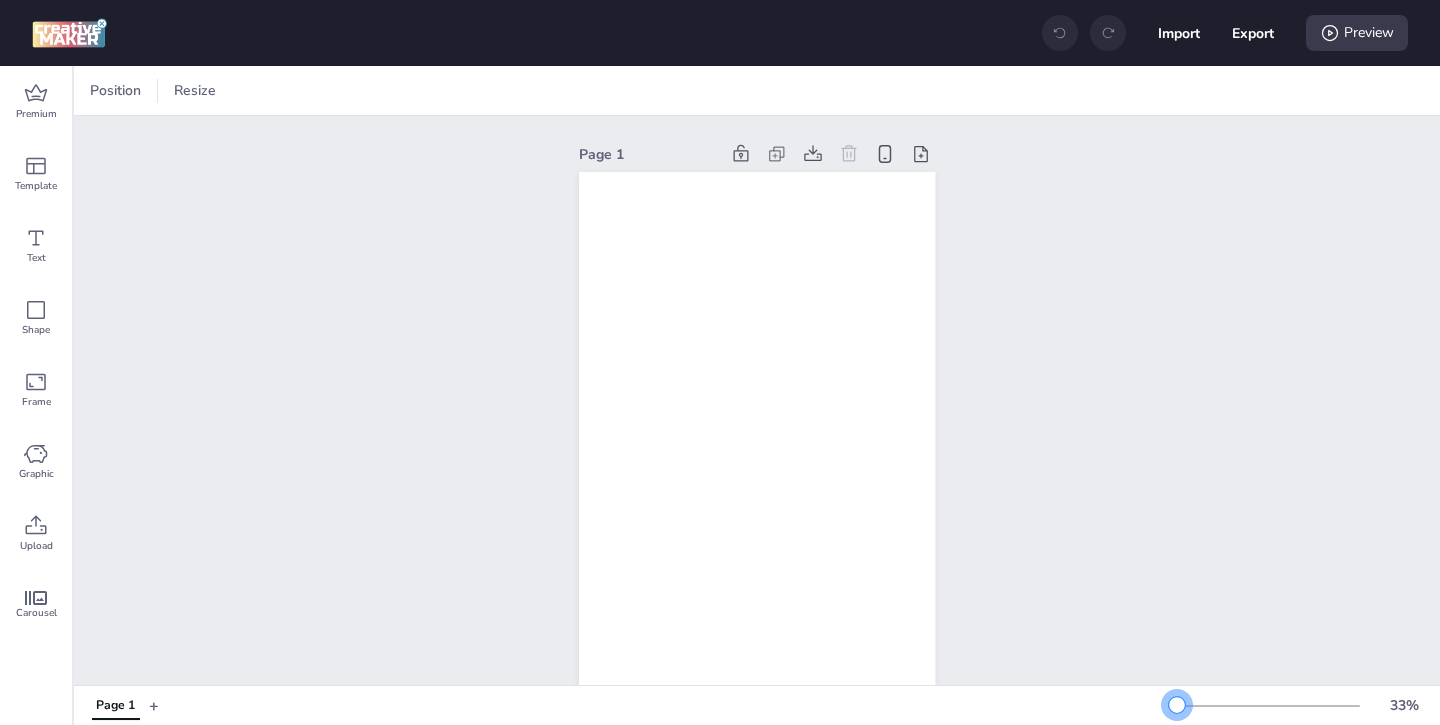 drag, startPoint x: 1207, startPoint y: 698, endPoint x: 1177, endPoint y: 701, distance: 30.149628 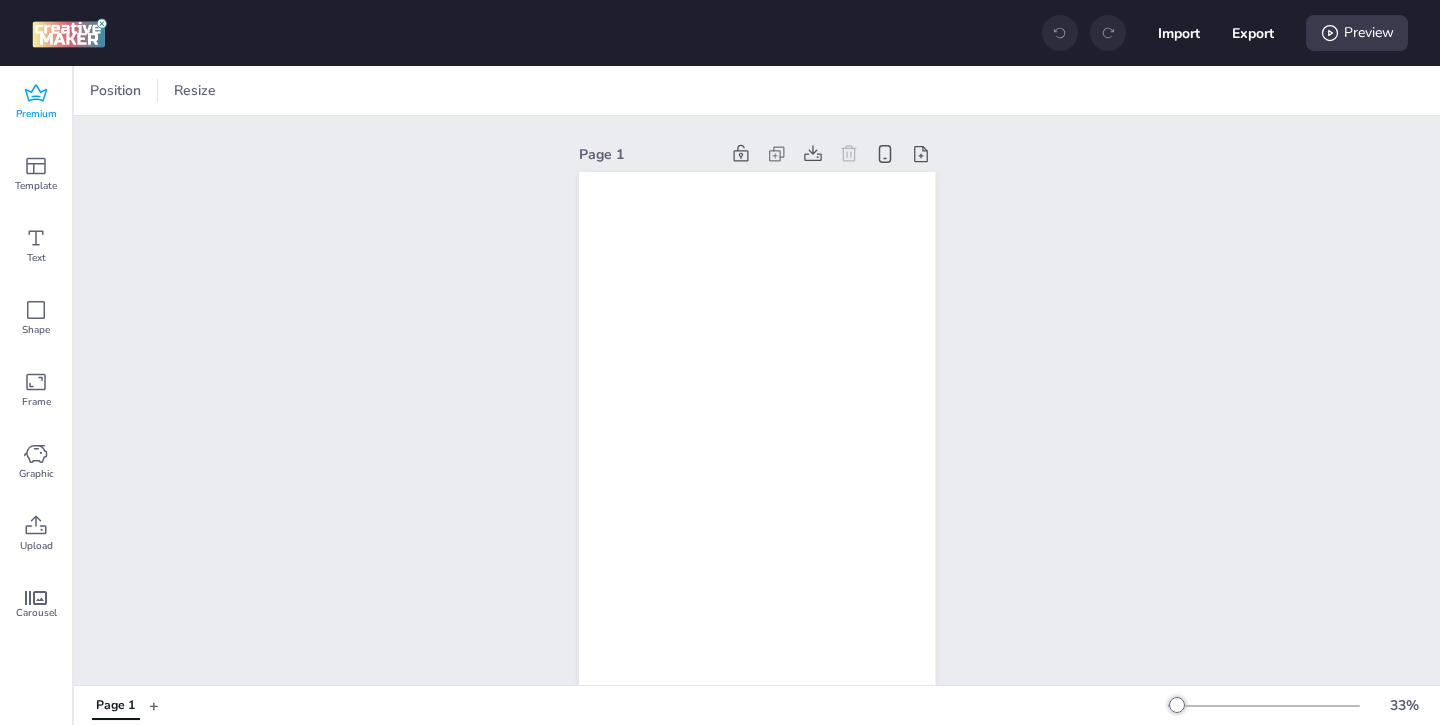 click on "Premium" at bounding box center (36, 114) 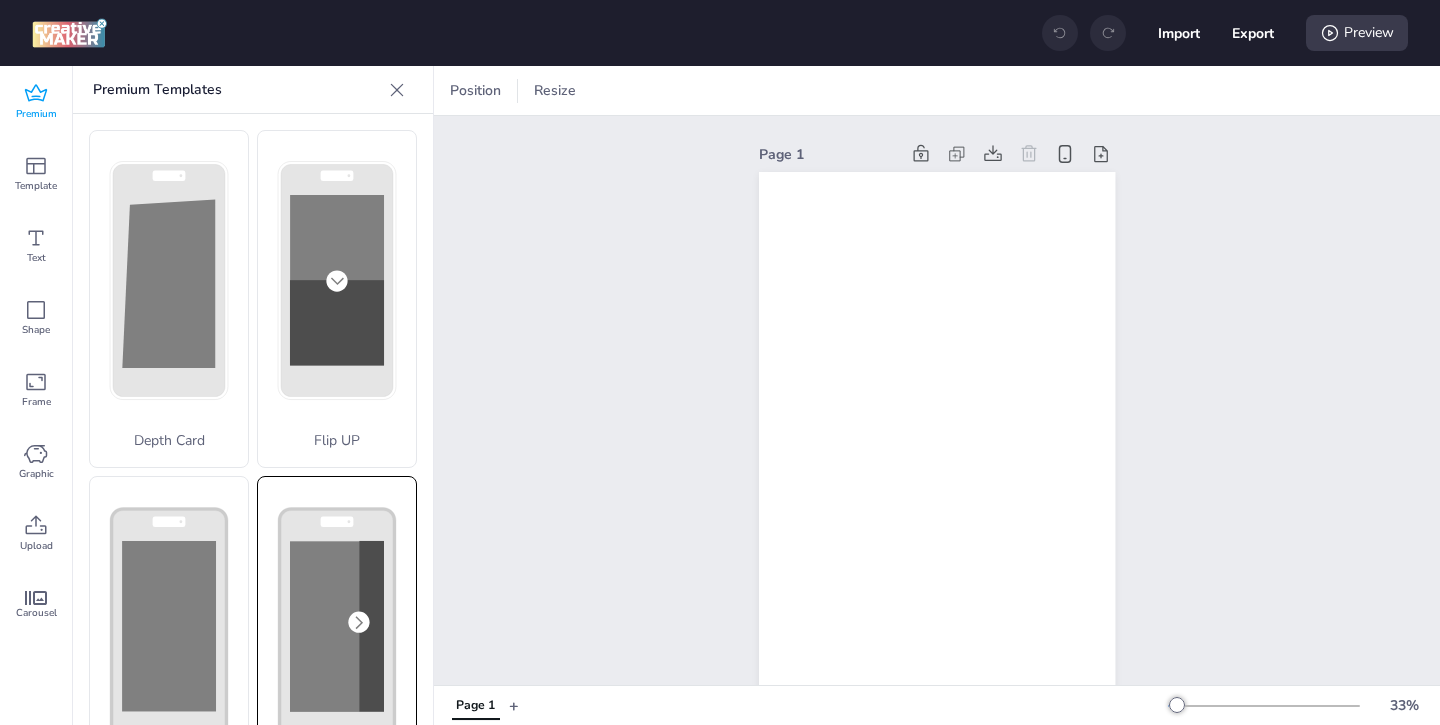 click 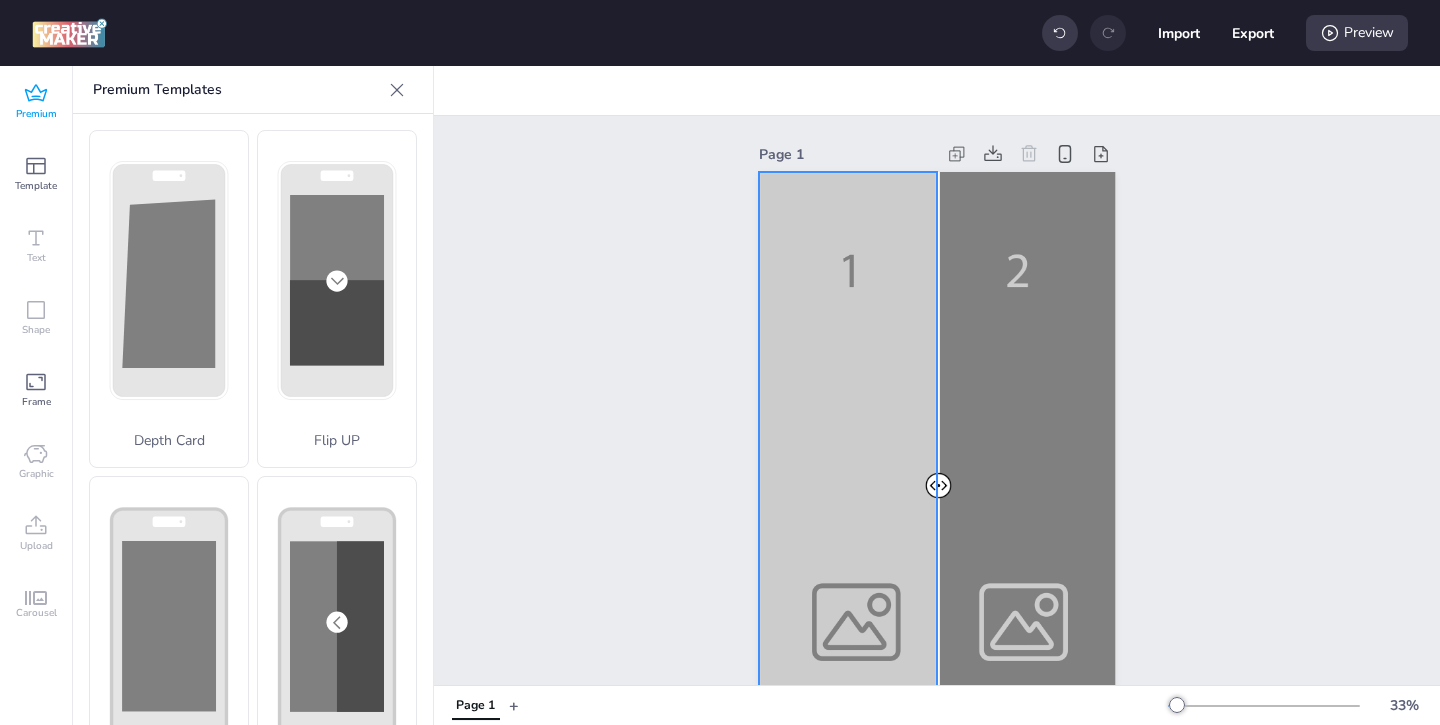 click at bounding box center [937, 489] 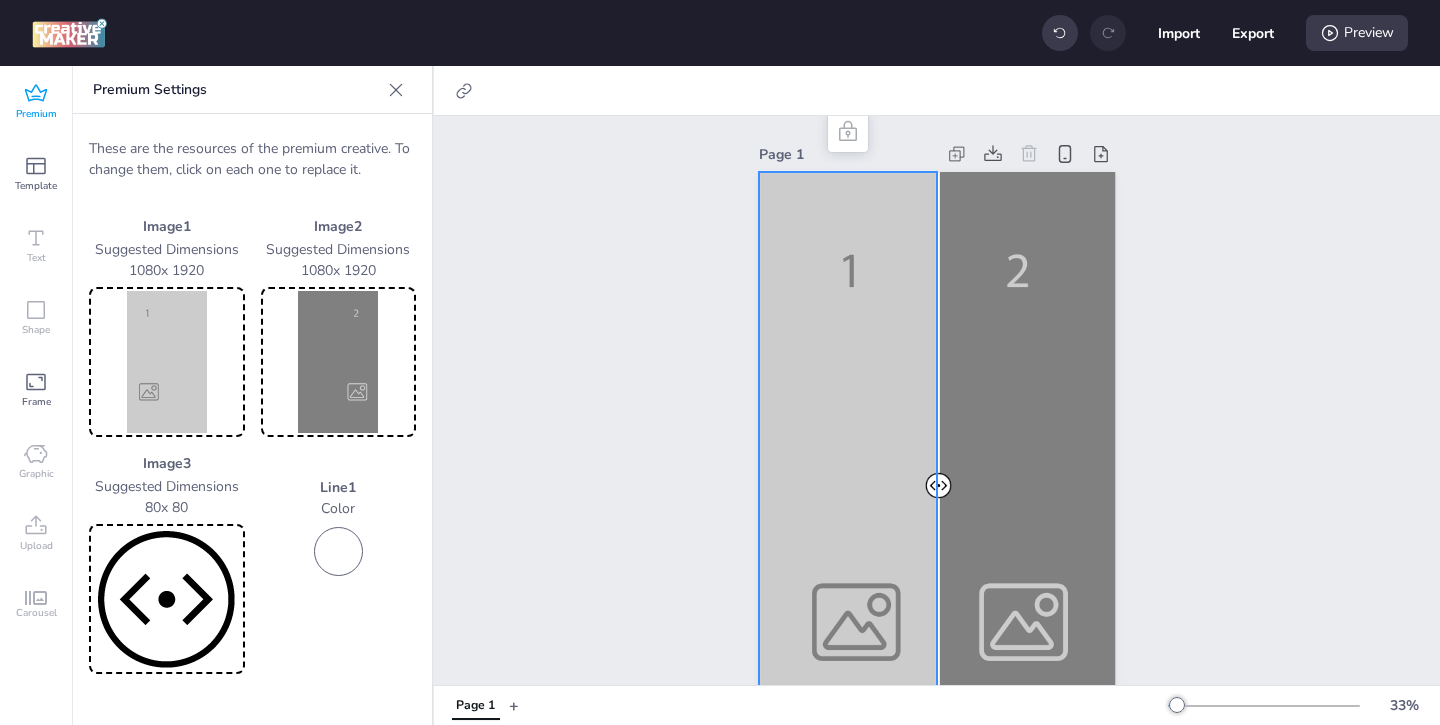 click at bounding box center (167, 362) 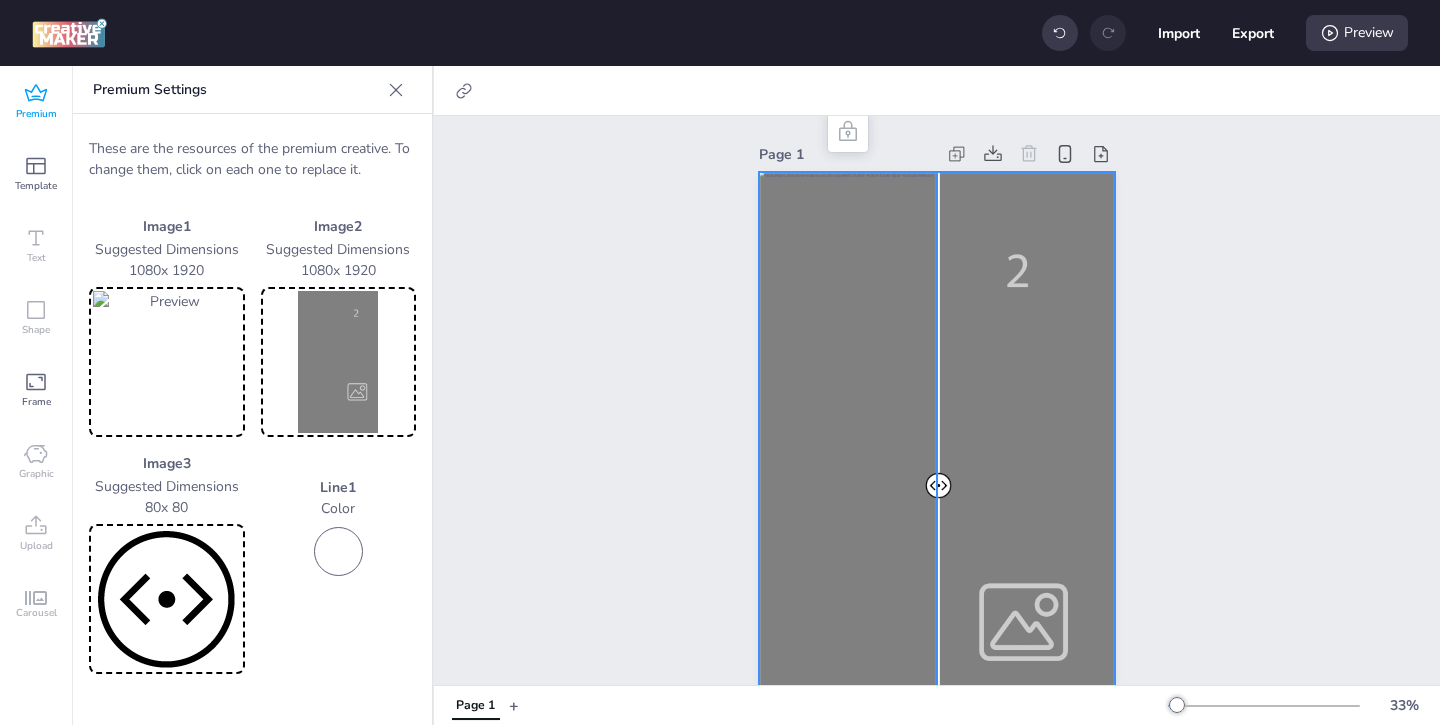 click at bounding box center (937, 489) 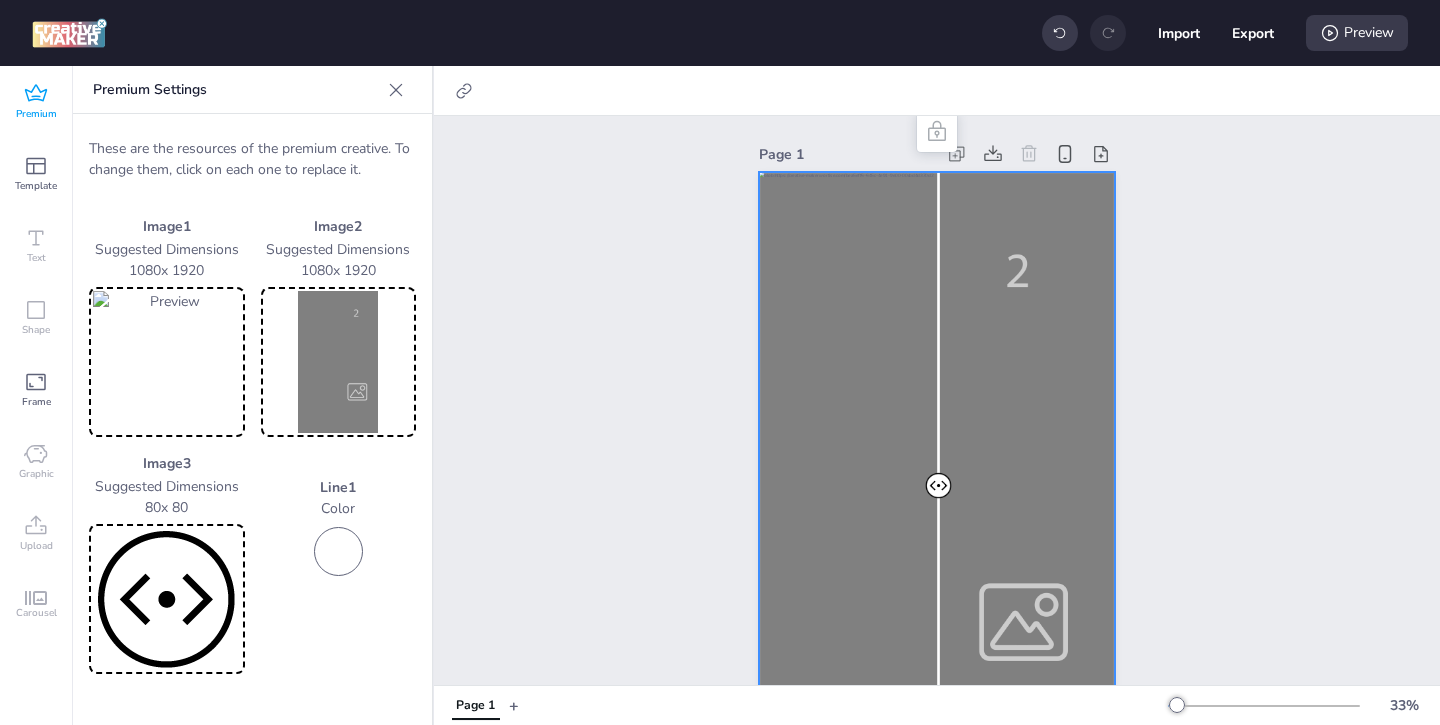 click at bounding box center [339, 362] 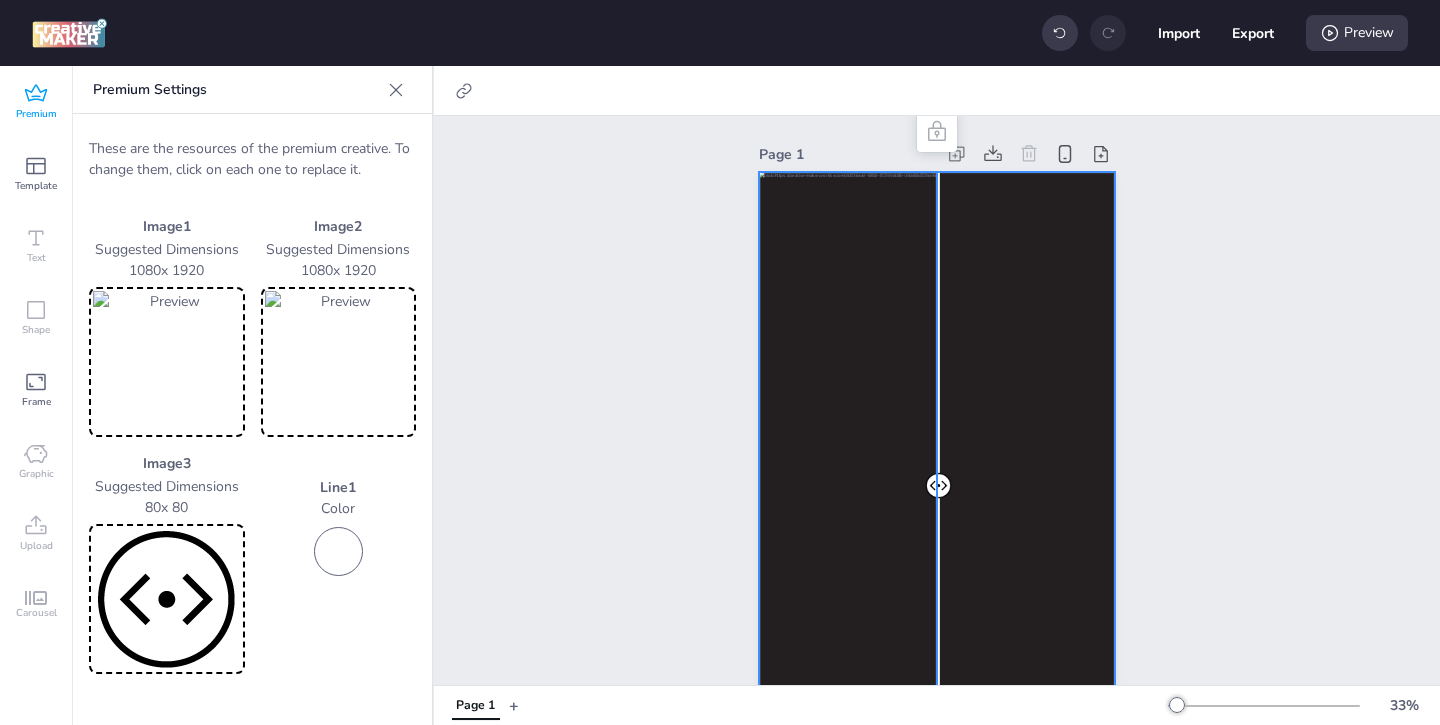 click at bounding box center (937, 489) 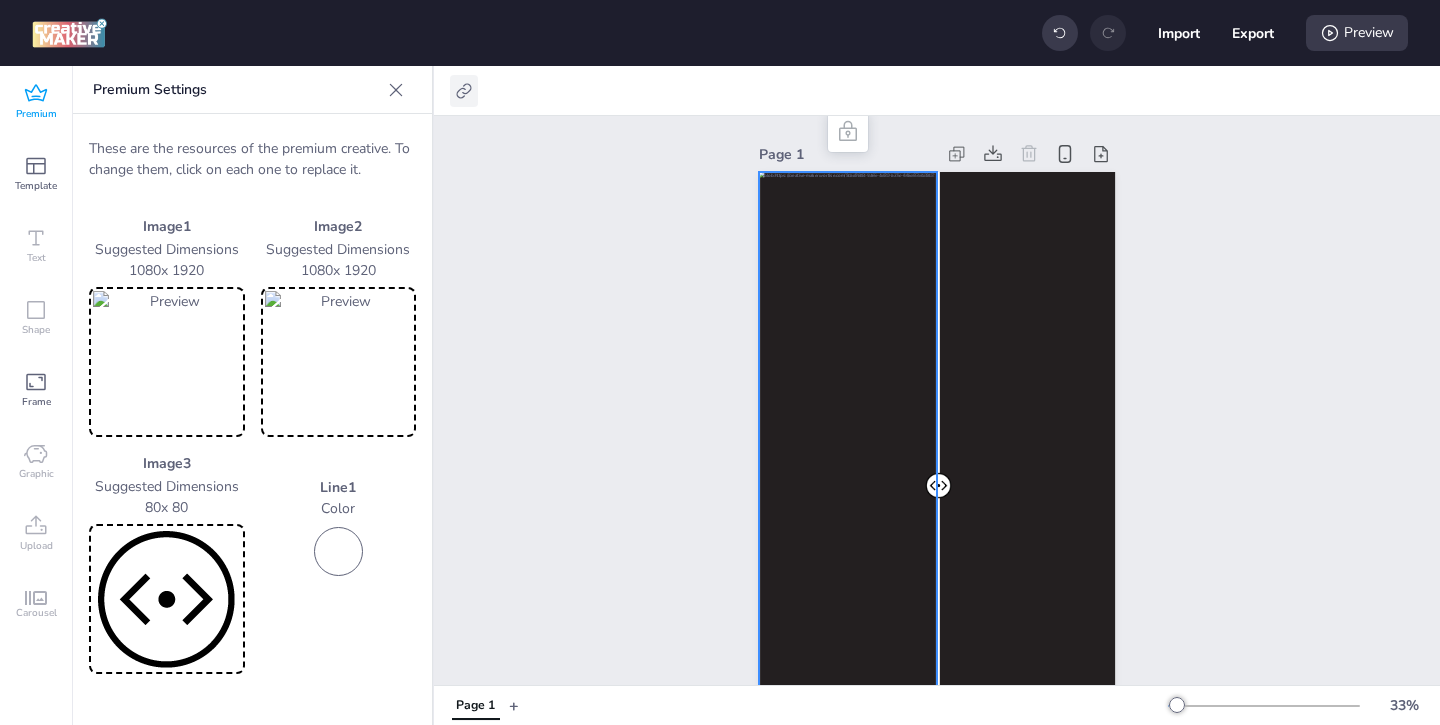 click 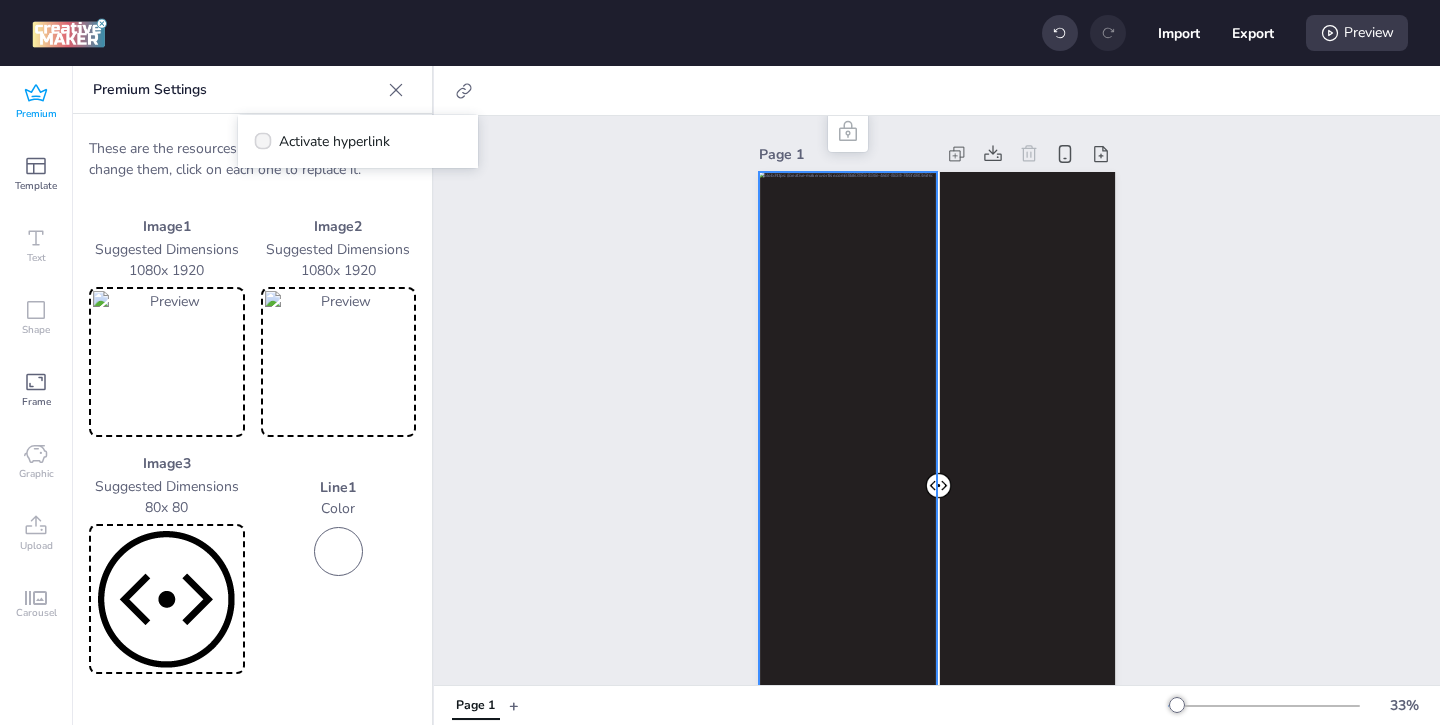 click on "Activate hyperlink" at bounding box center [334, 141] 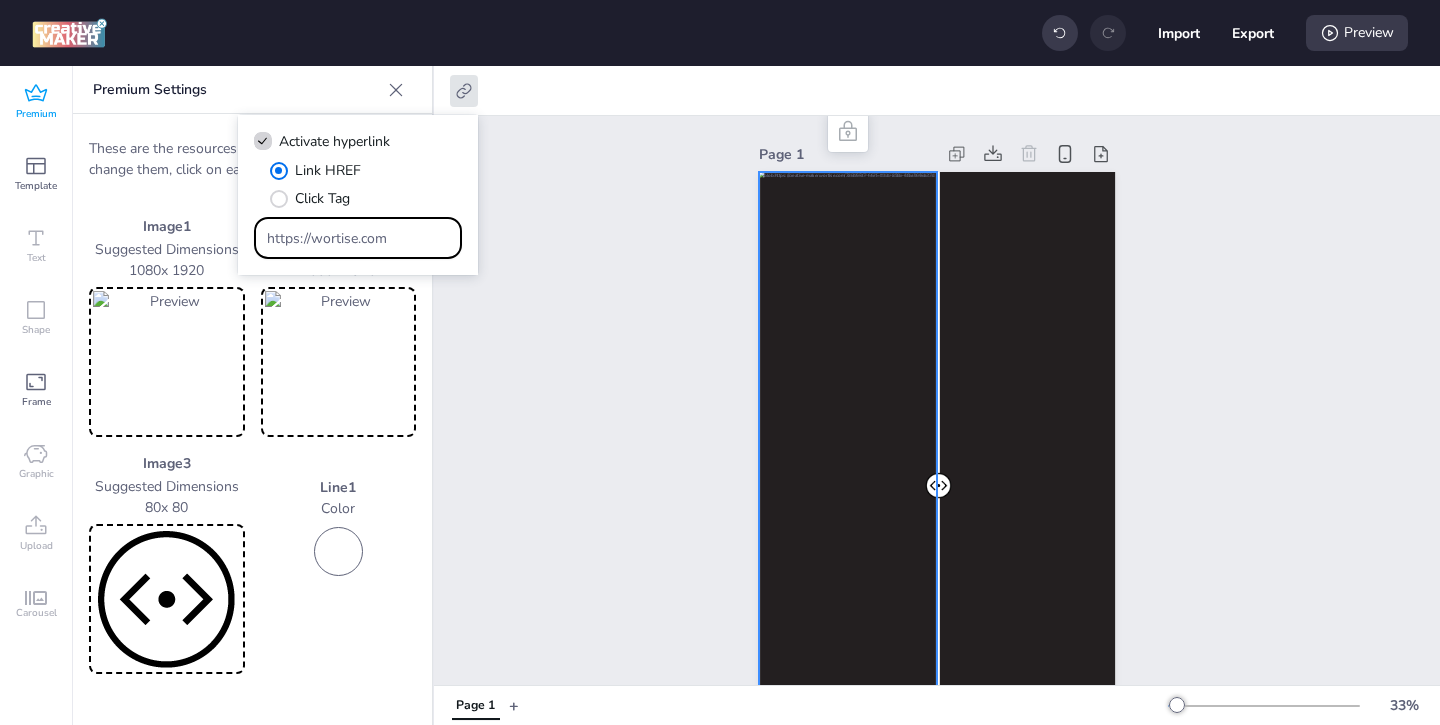drag, startPoint x: 404, startPoint y: 237, endPoint x: 314, endPoint y: 166, distance: 114.6342 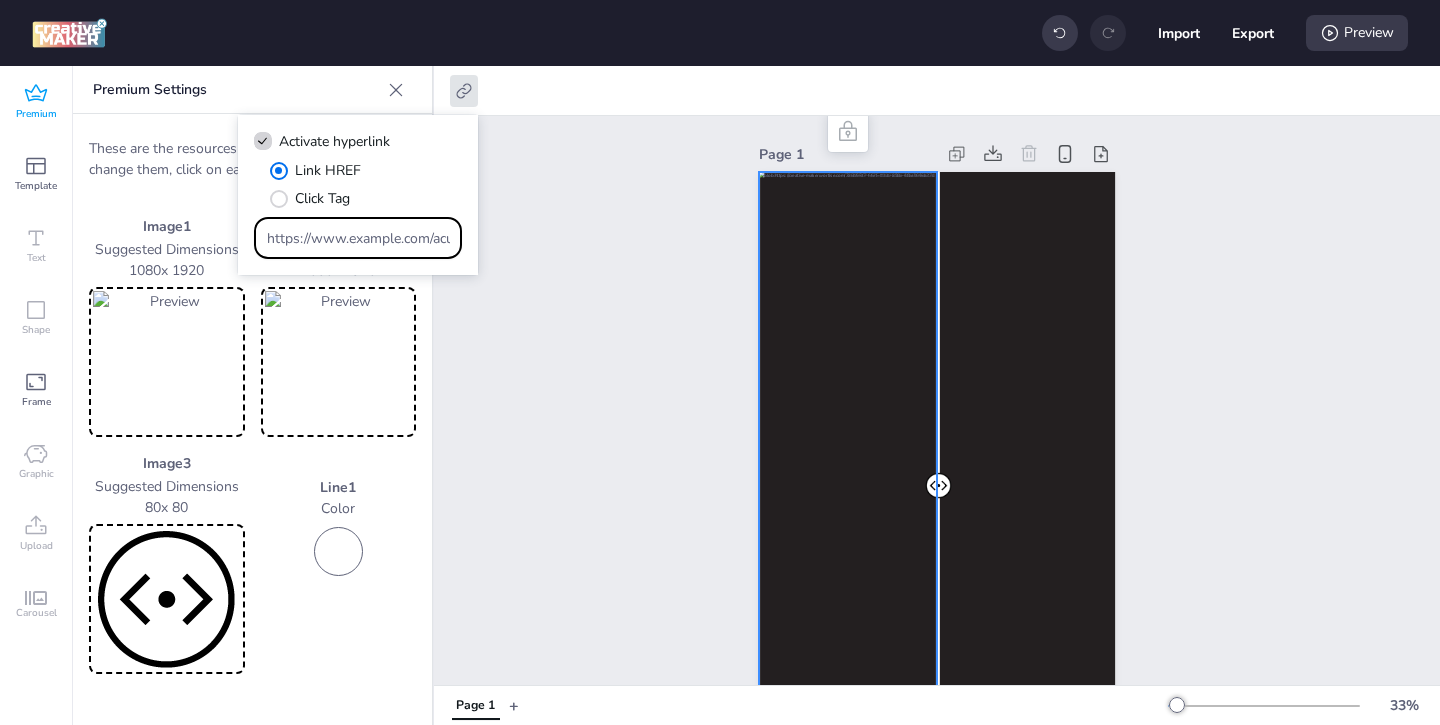 scroll, scrollTop: 0, scrollLeft: 620, axis: horizontal 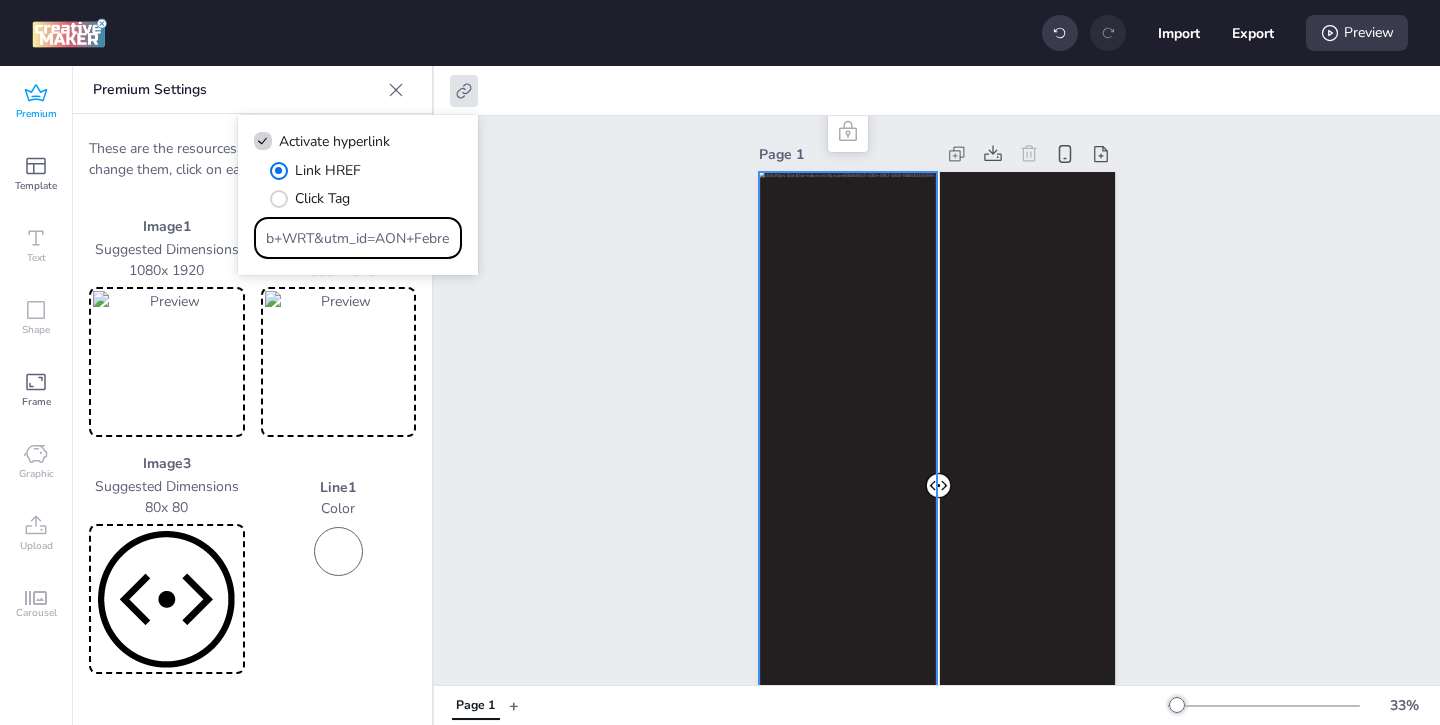 click on "Import Export   Preview" at bounding box center [1225, 33] 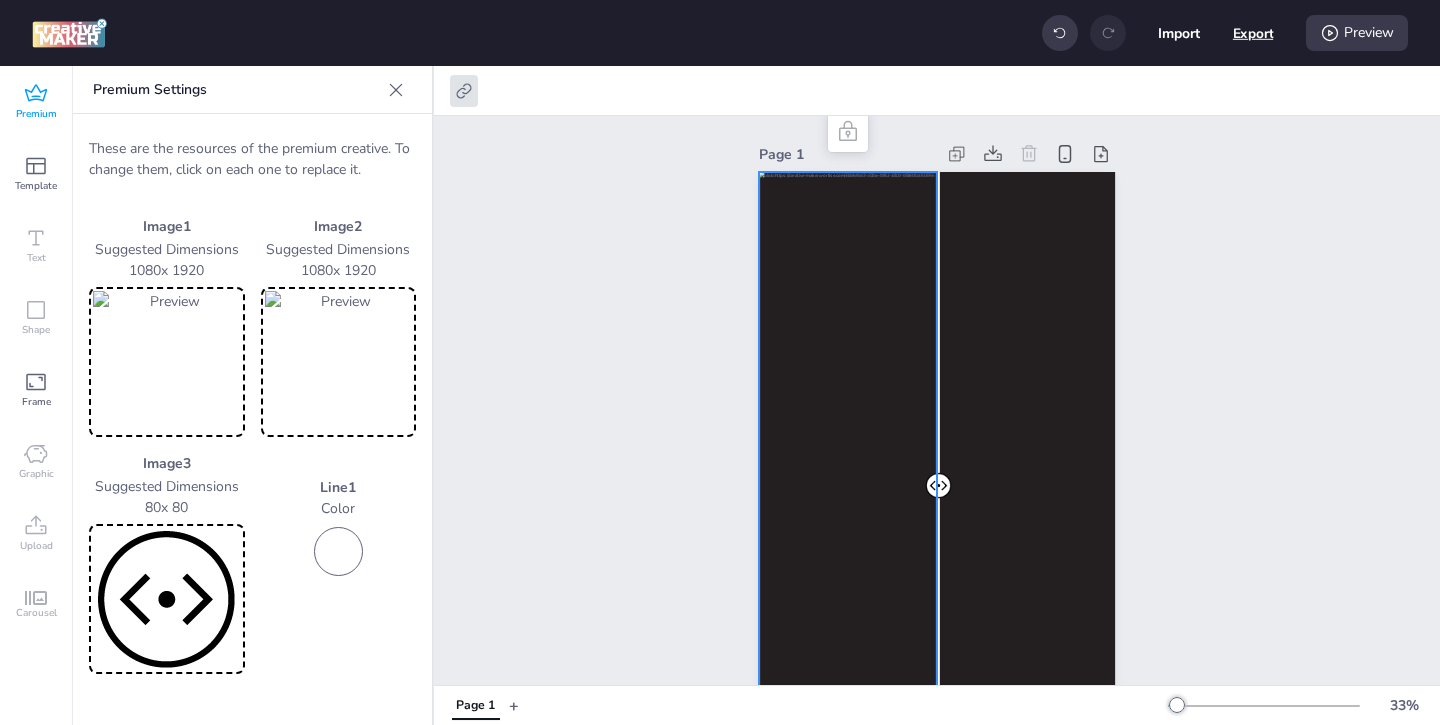 click on "Export" at bounding box center [1253, 33] 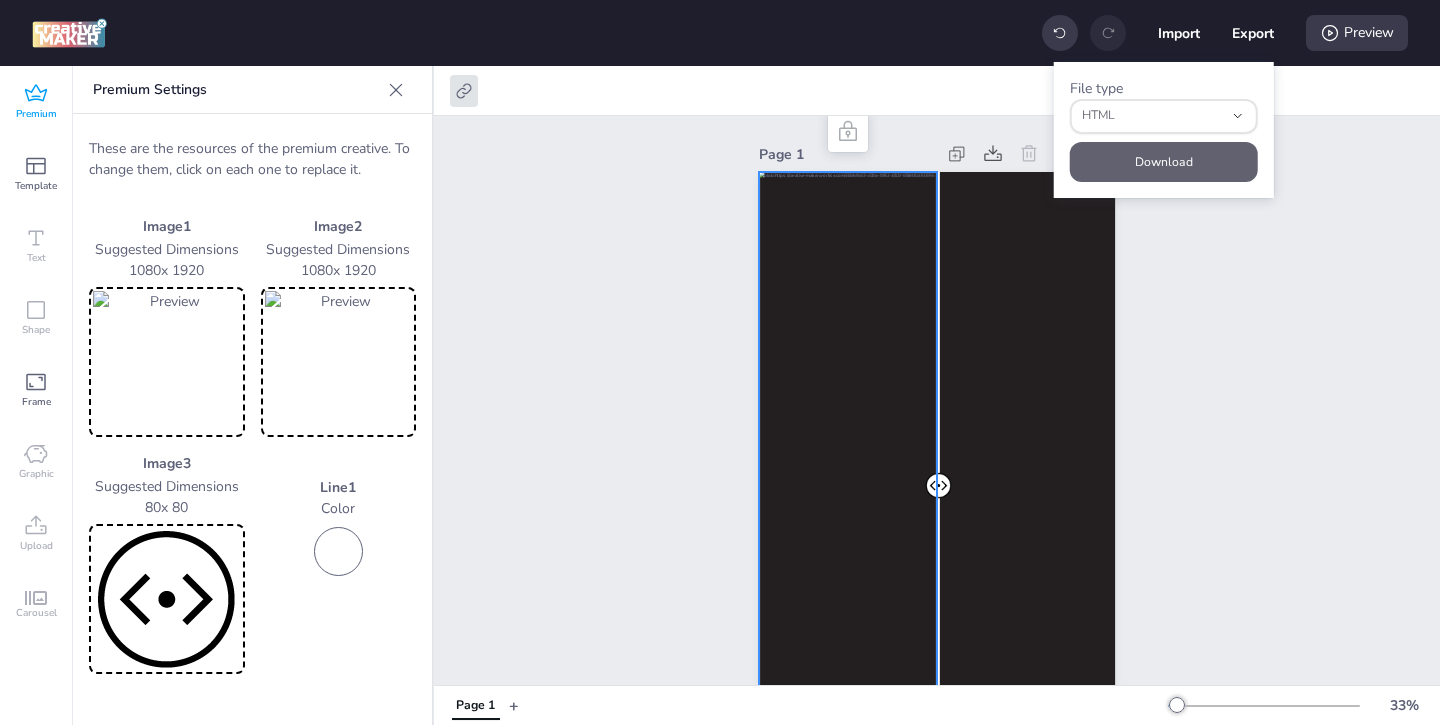 click on "Download" at bounding box center (1164, 162) 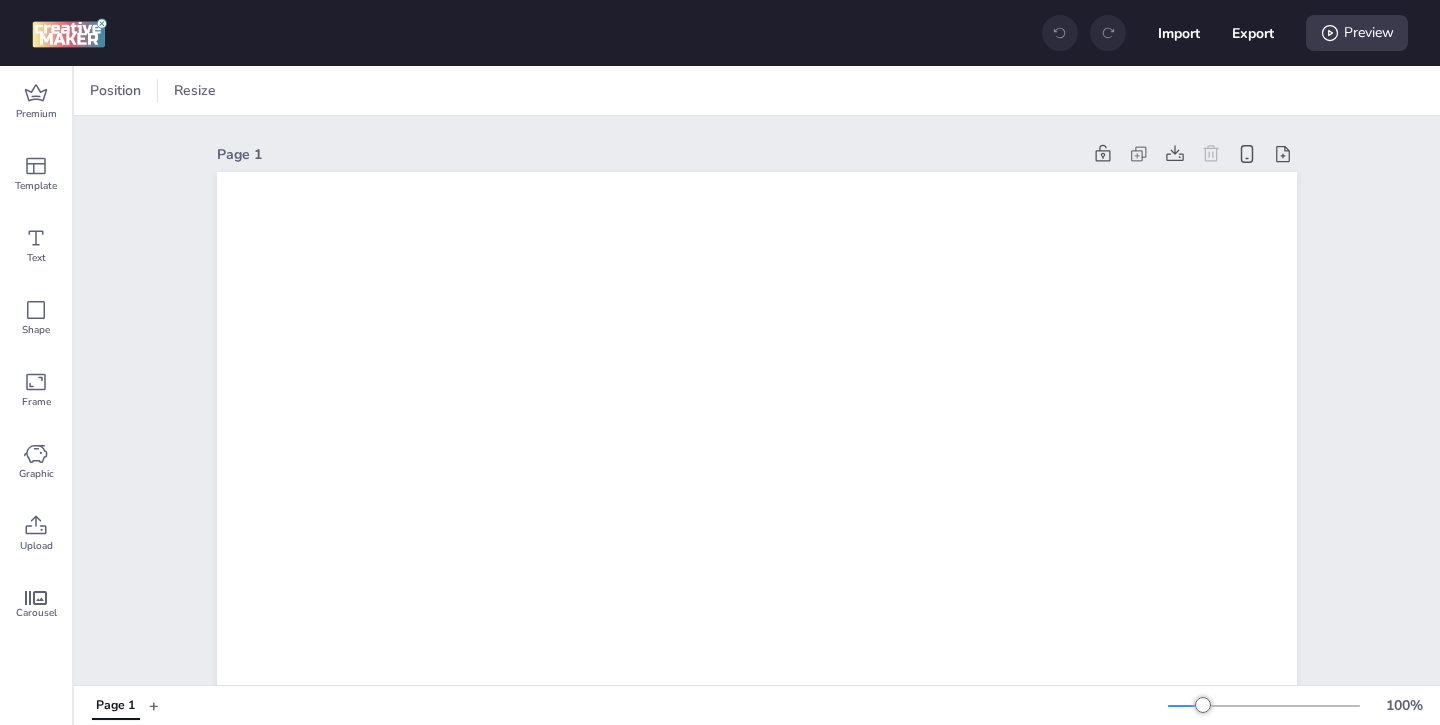 scroll, scrollTop: 0, scrollLeft: 0, axis: both 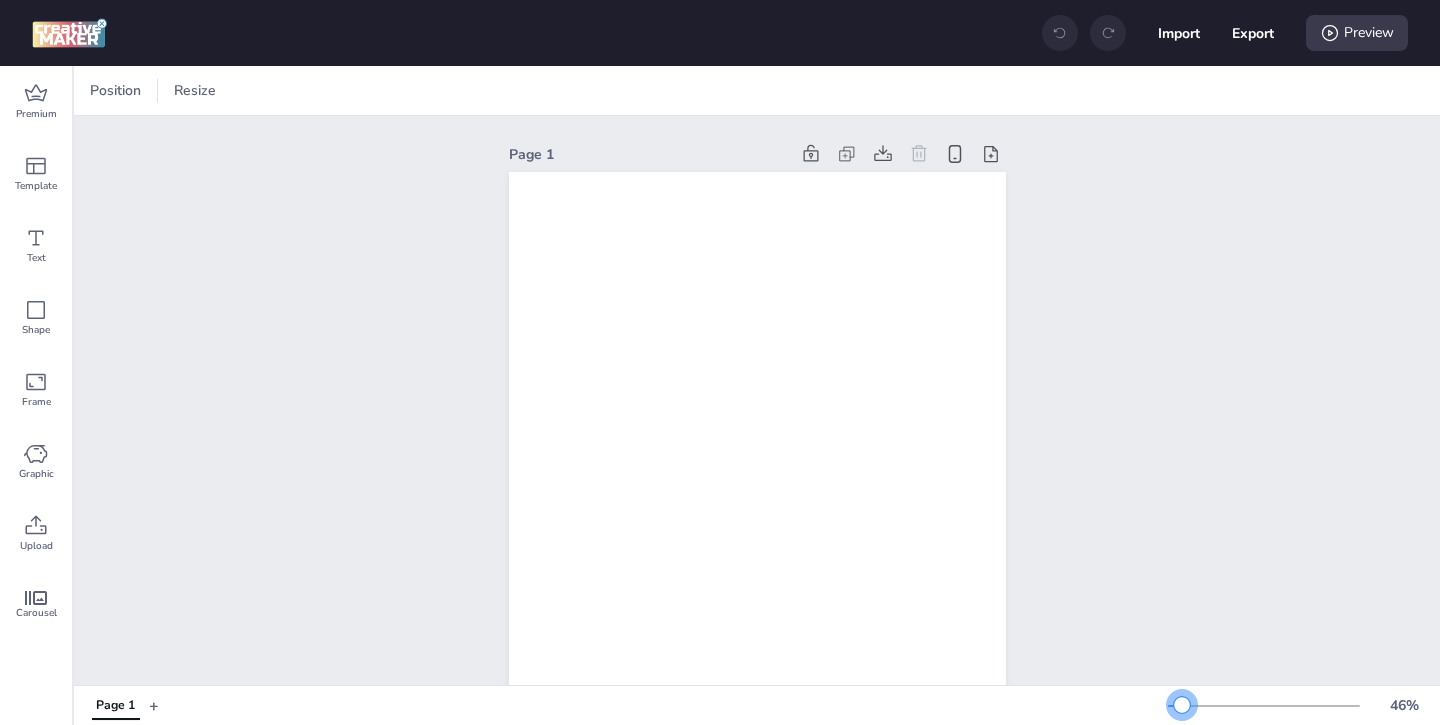 drag, startPoint x: 1208, startPoint y: 705, endPoint x: 1179, endPoint y: 706, distance: 29.017237 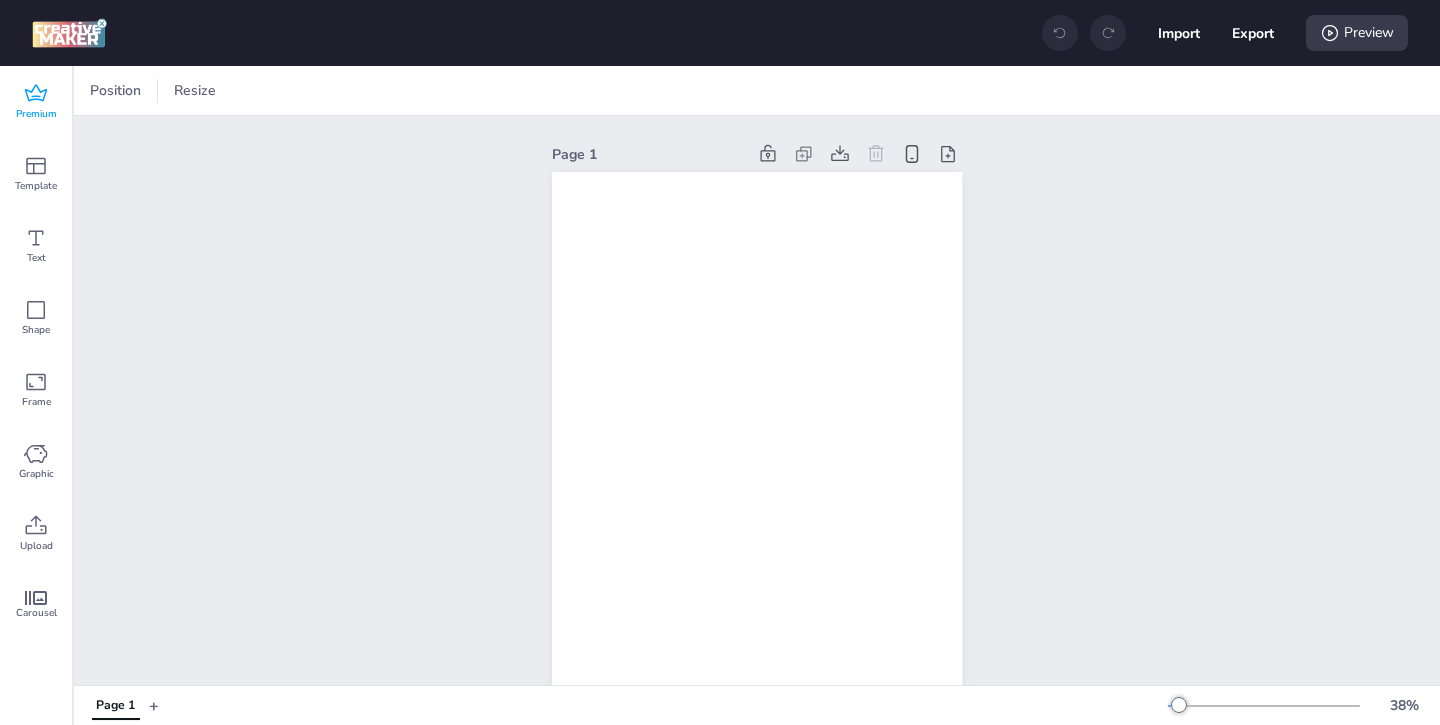 click on "Premium" at bounding box center [36, 114] 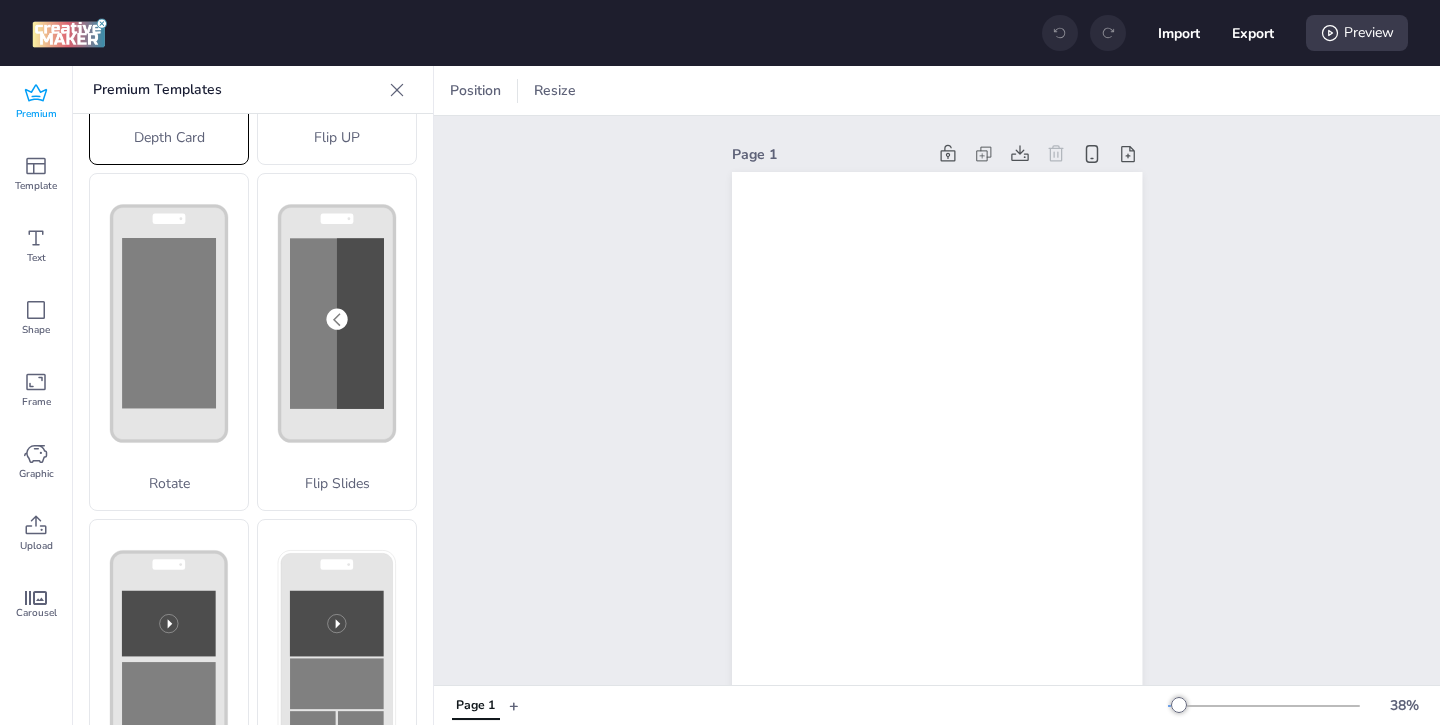 scroll, scrollTop: 450, scrollLeft: 0, axis: vertical 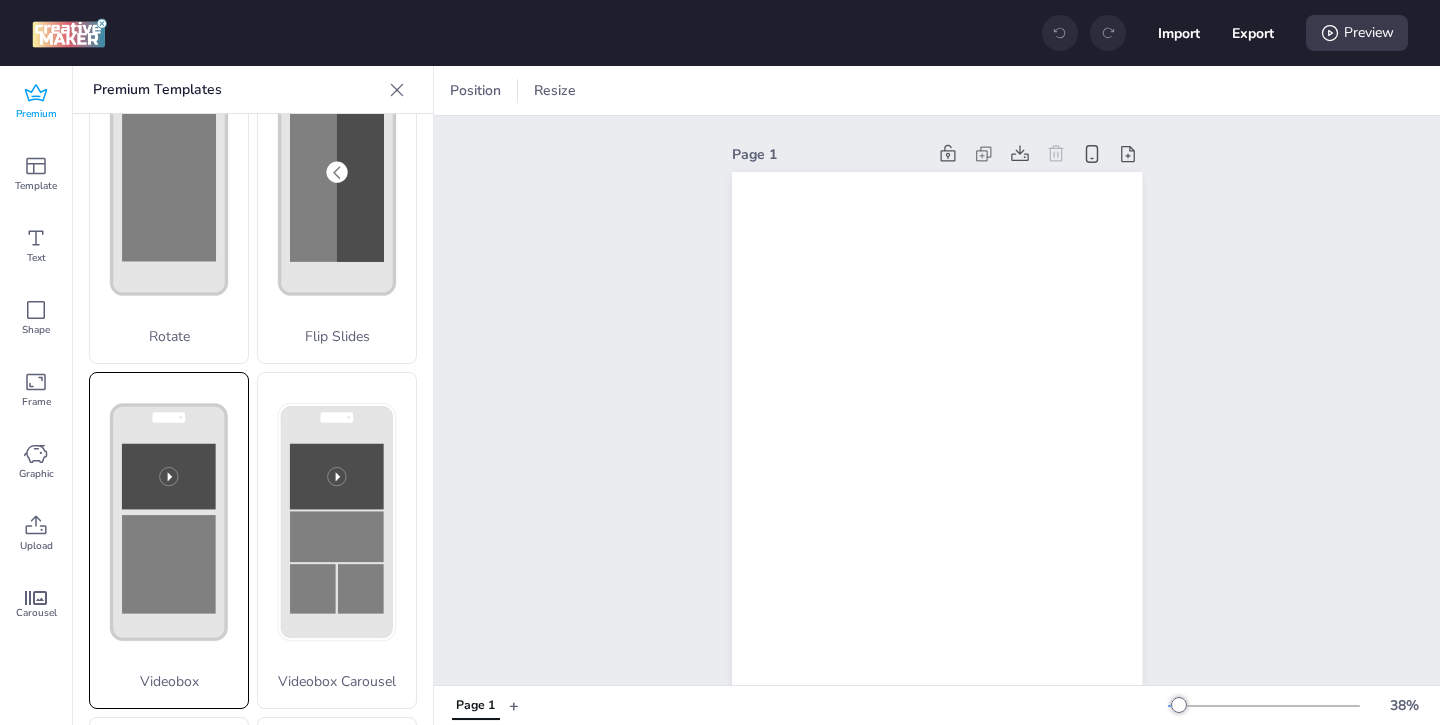 click 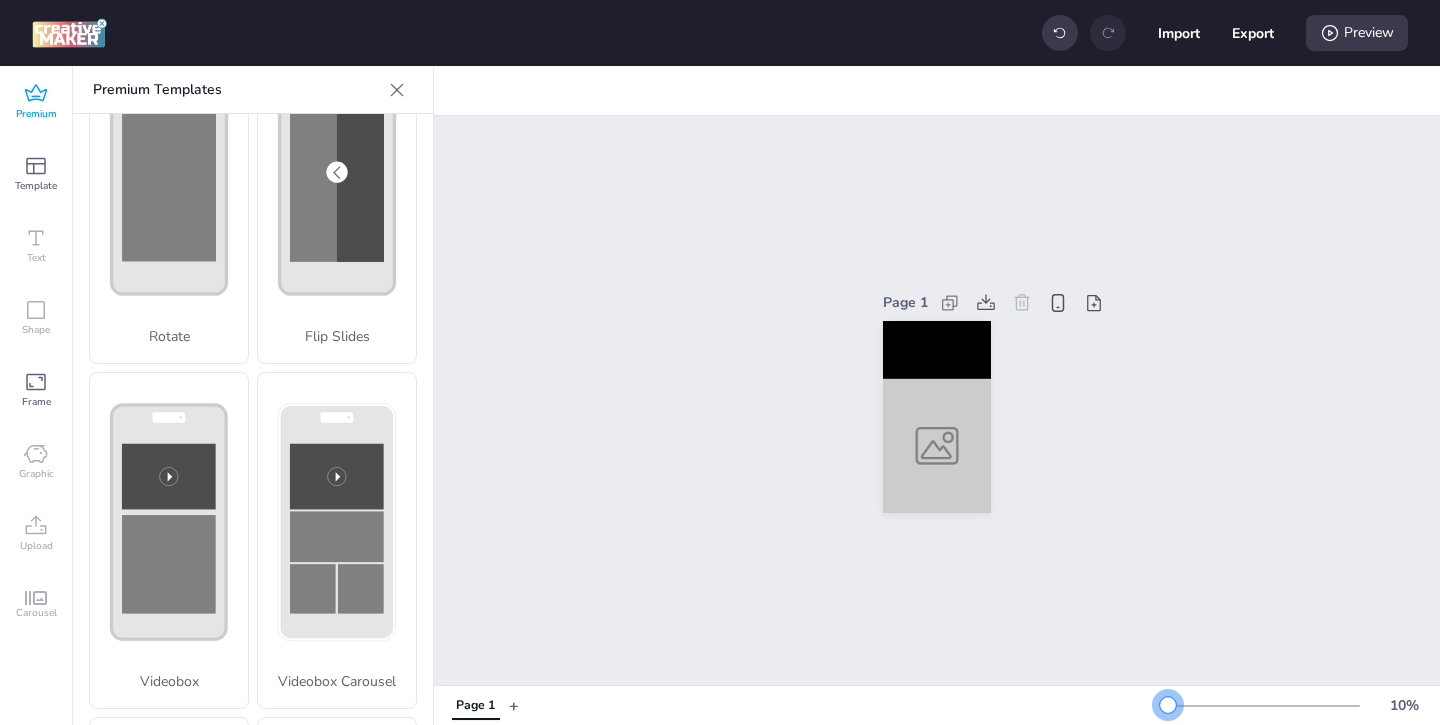 drag, startPoint x: 1179, startPoint y: 700, endPoint x: 1167, endPoint y: 700, distance: 12 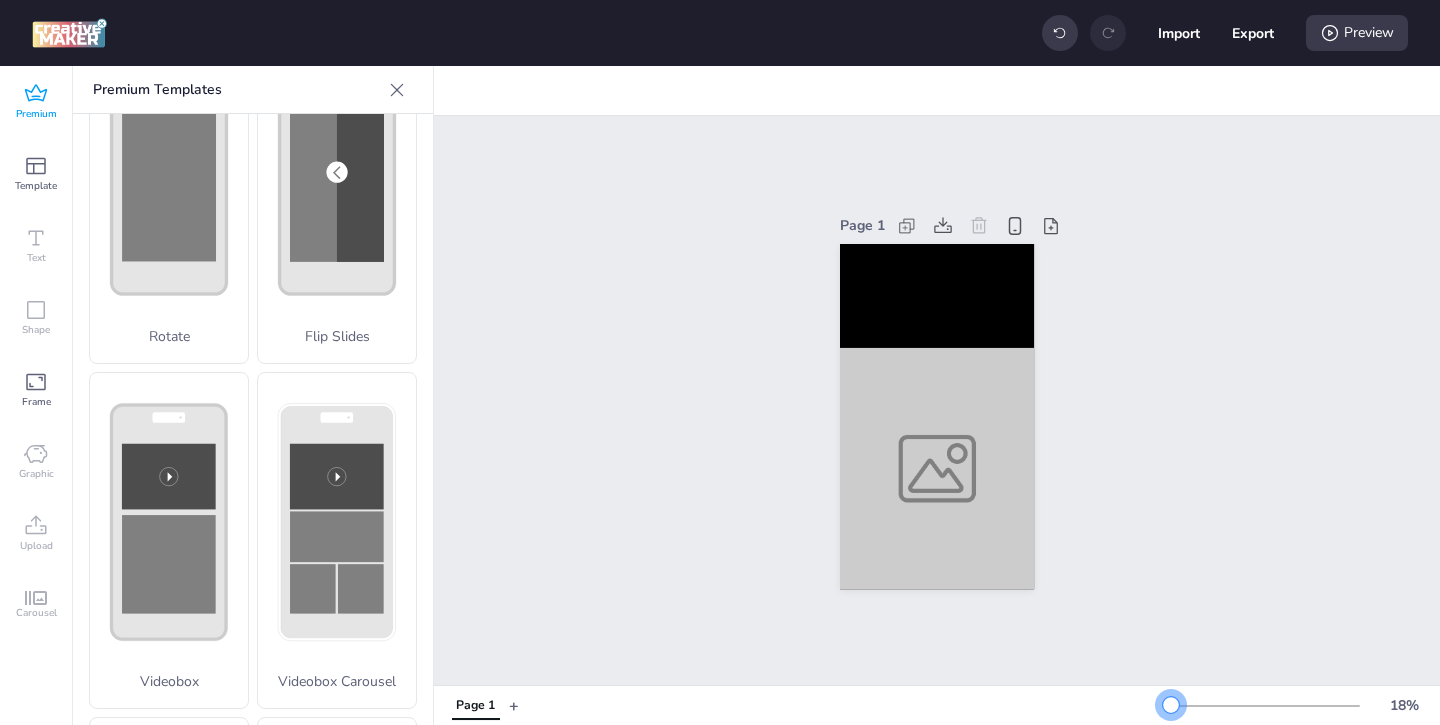 click at bounding box center [1171, 705] 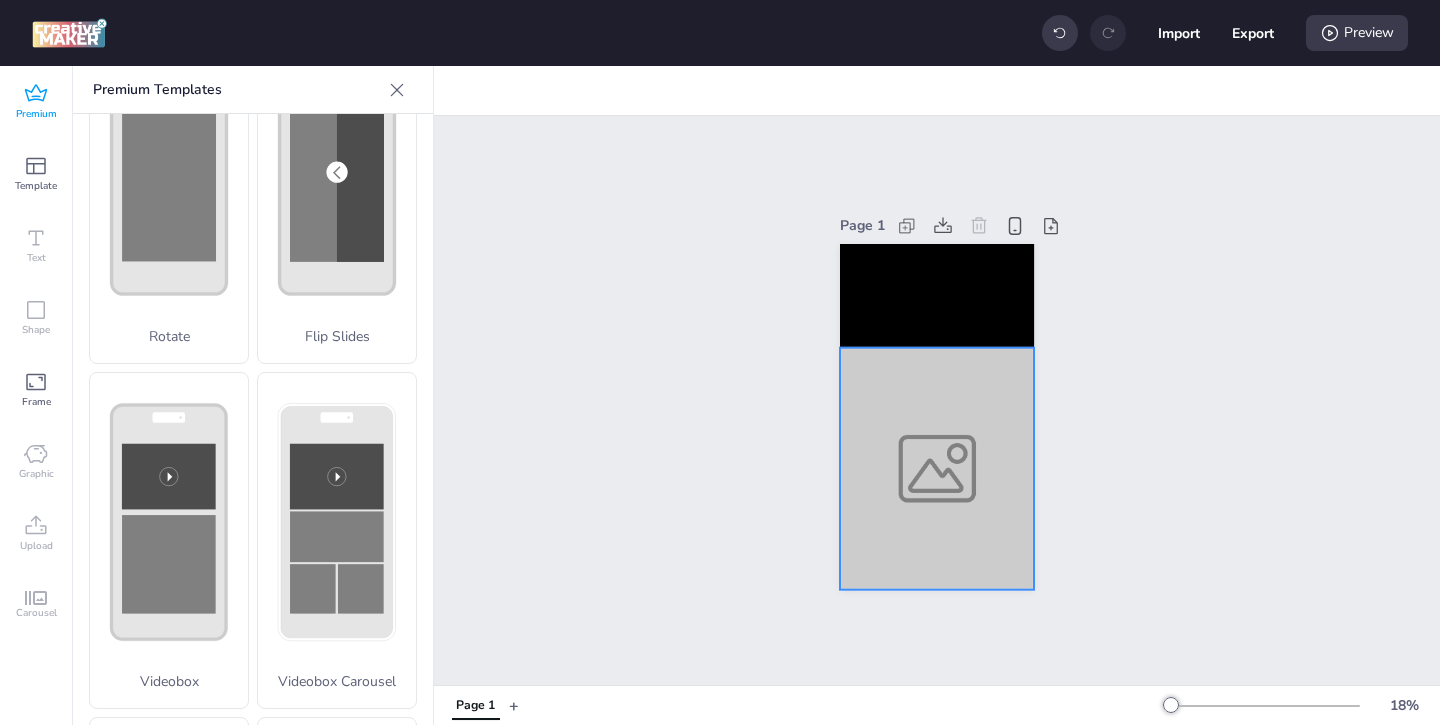 click at bounding box center [937, 468] 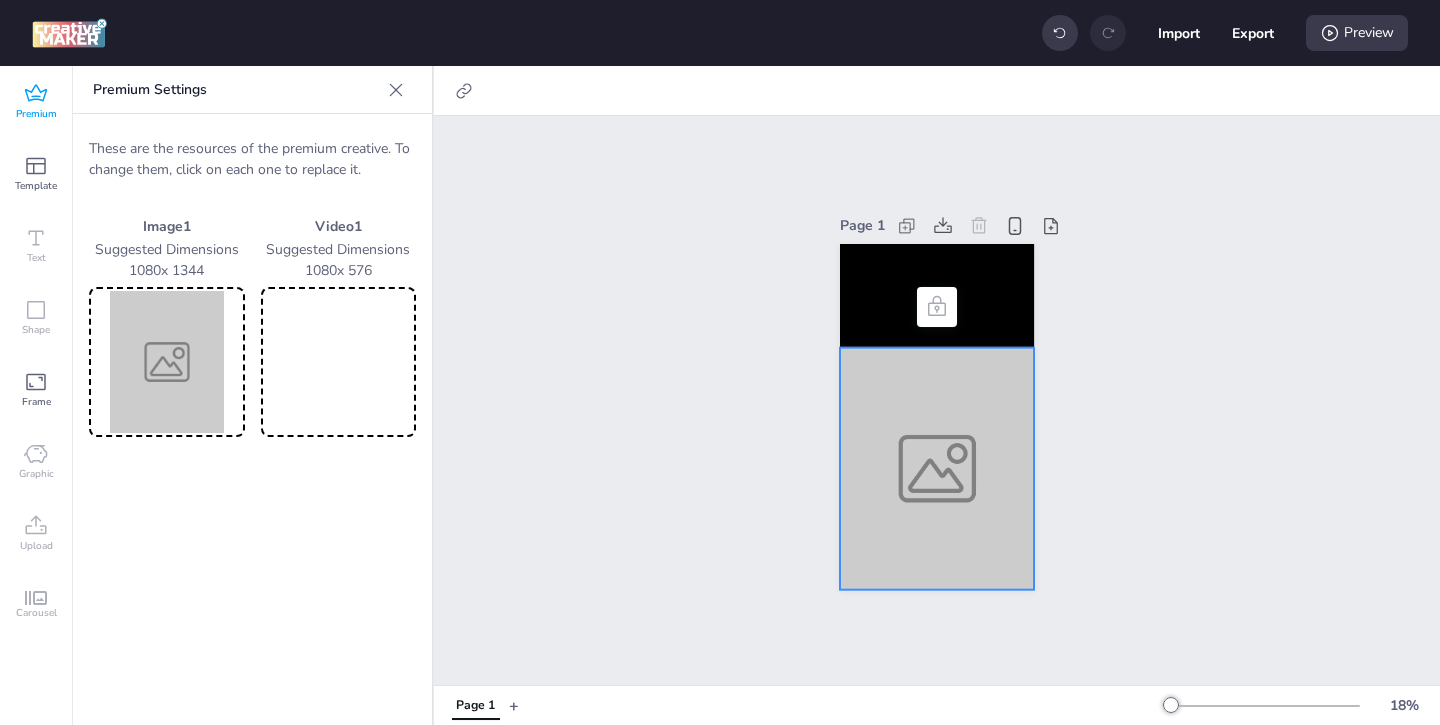 click at bounding box center (167, 362) 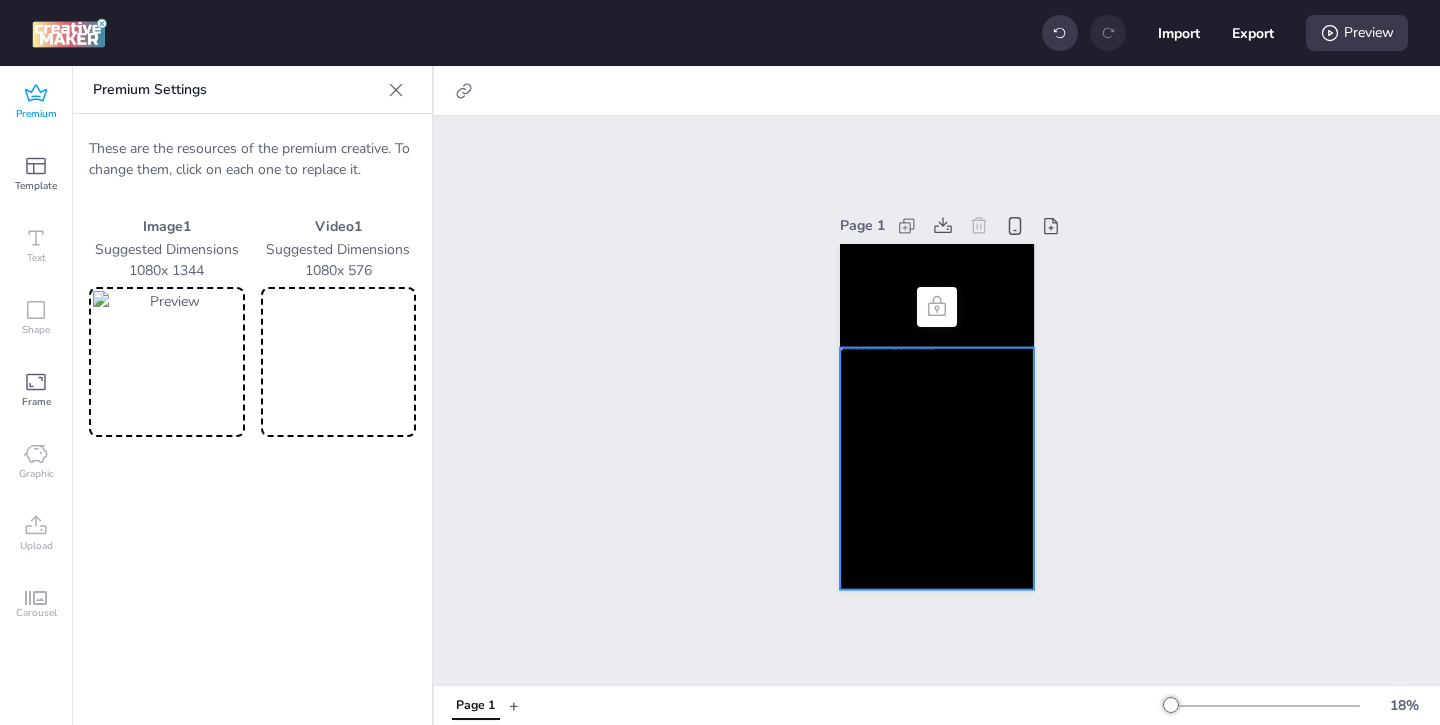click at bounding box center (339, 362) 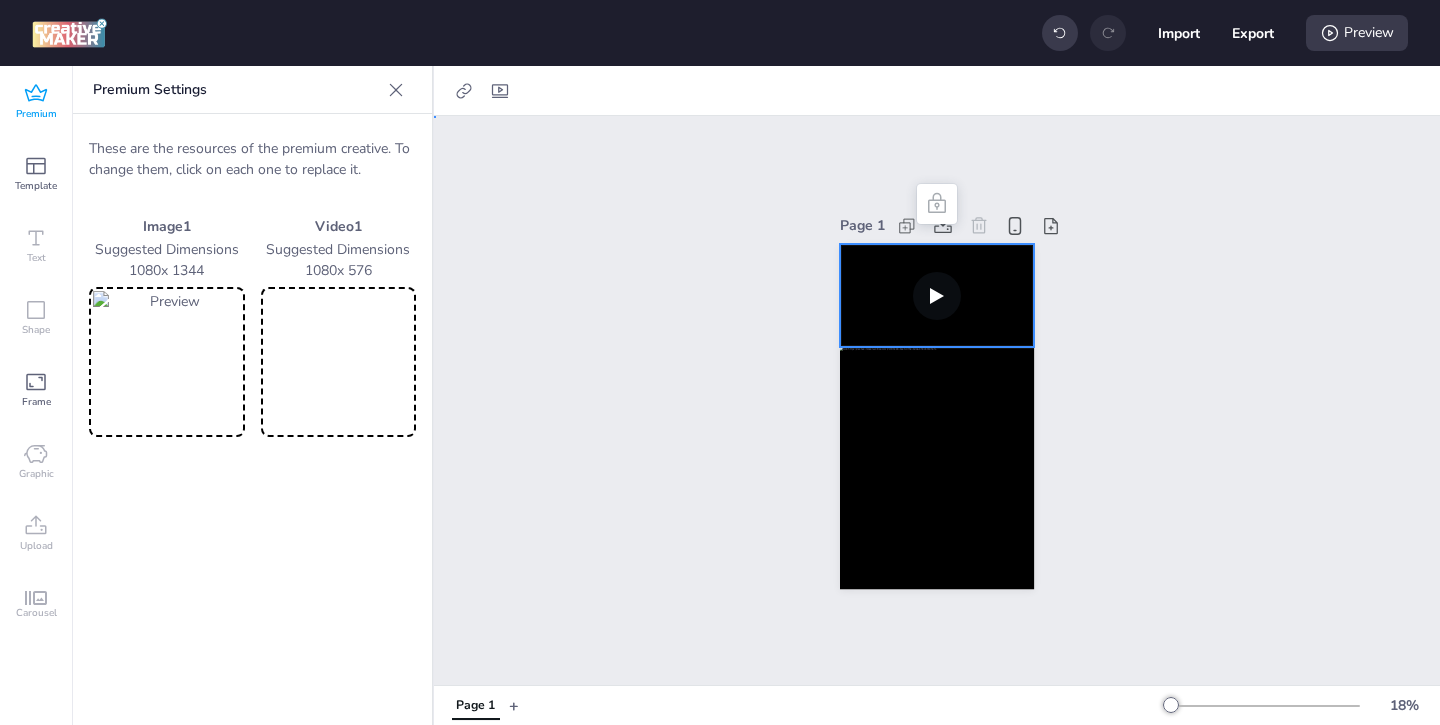 click at bounding box center [937, 296] 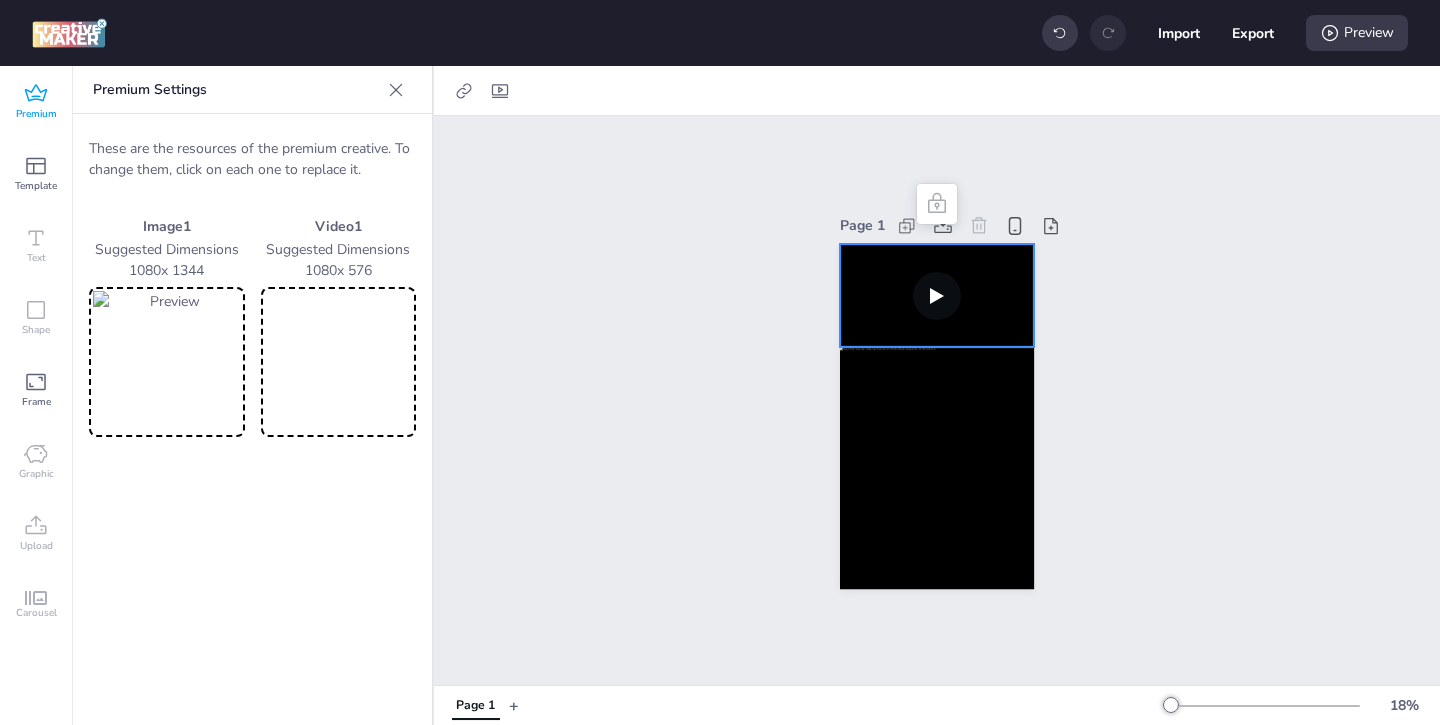click at bounding box center [339, 362] 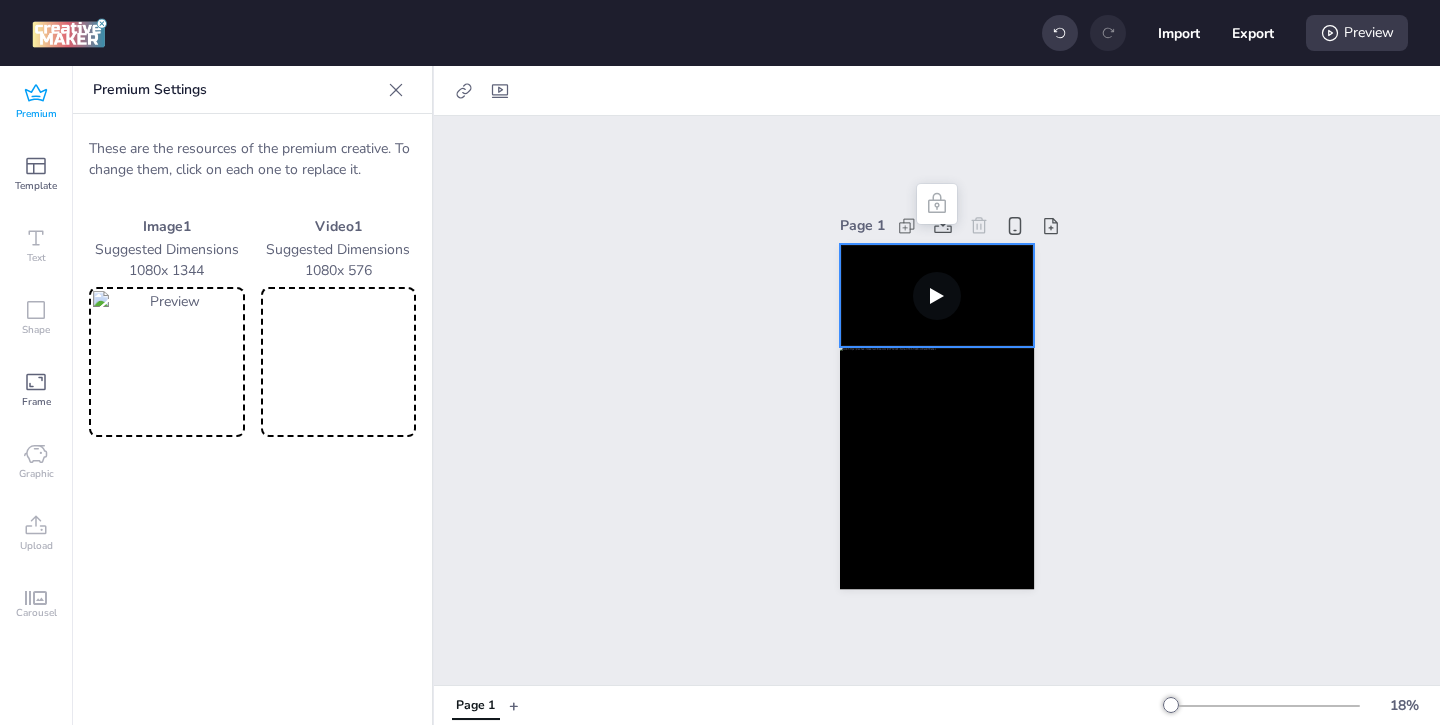 click at bounding box center (339, 362) 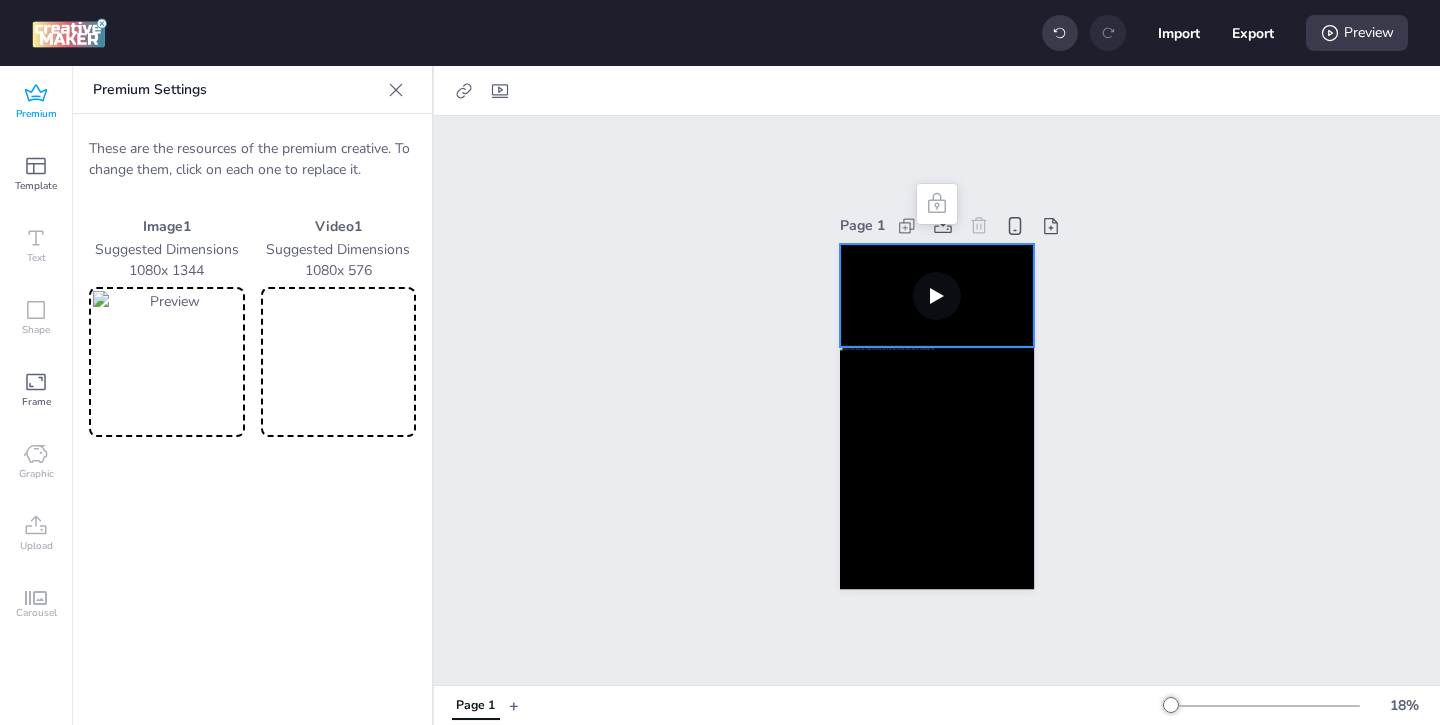 click at bounding box center (937, 296) 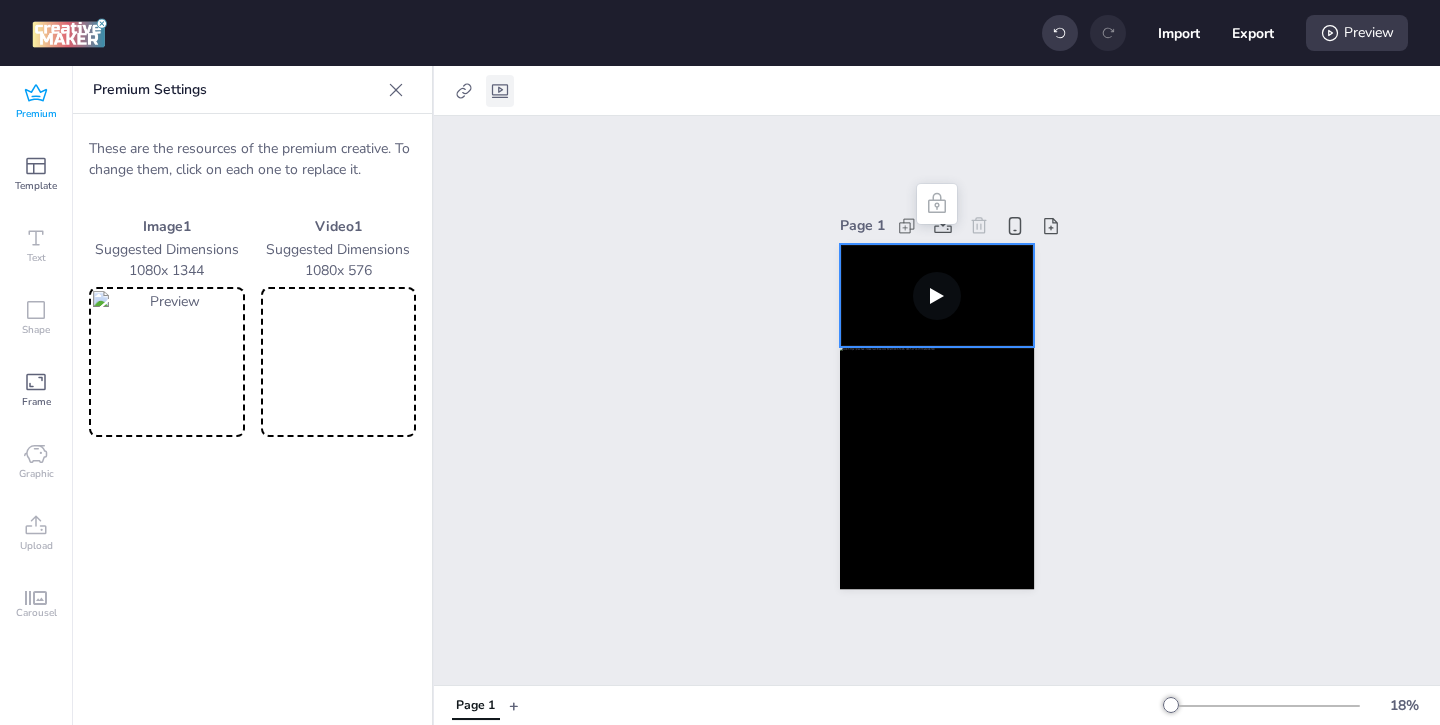 click 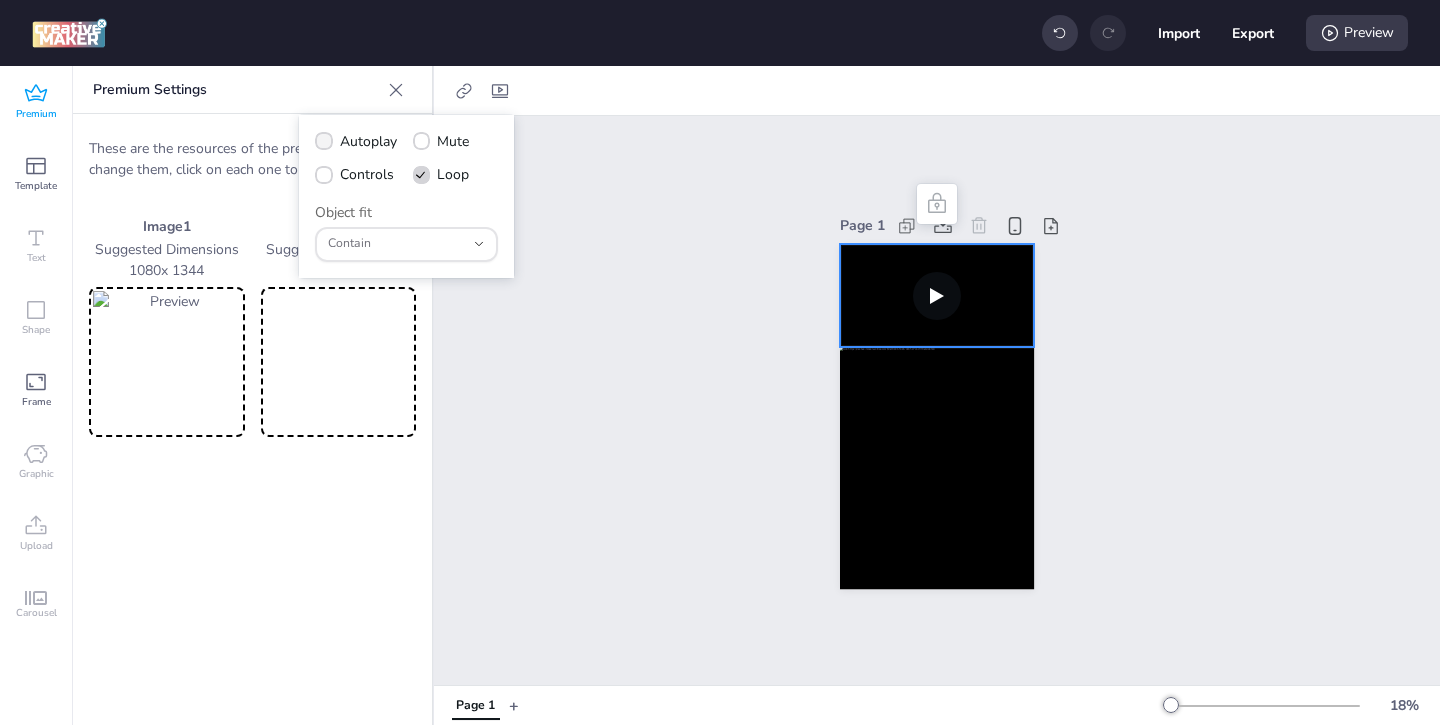 click 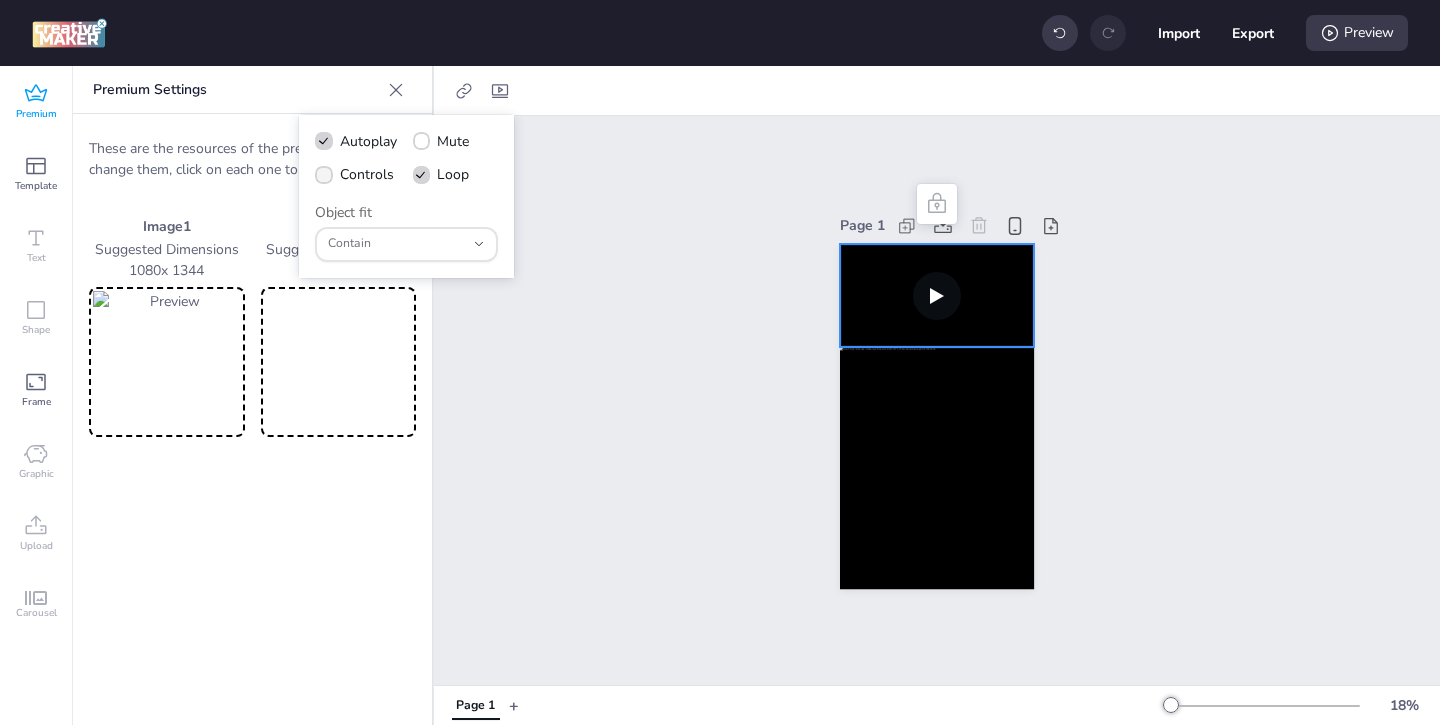 click 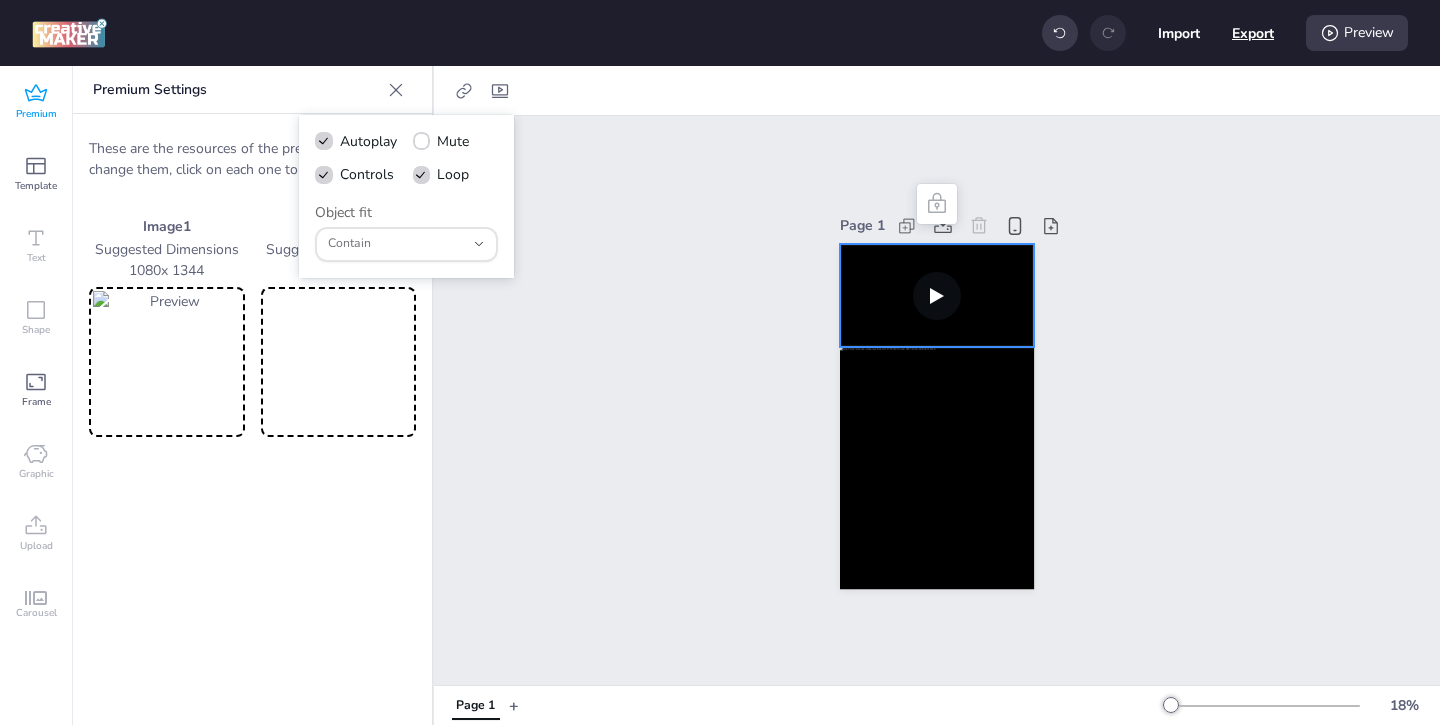 click on "Export" at bounding box center (1253, 33) 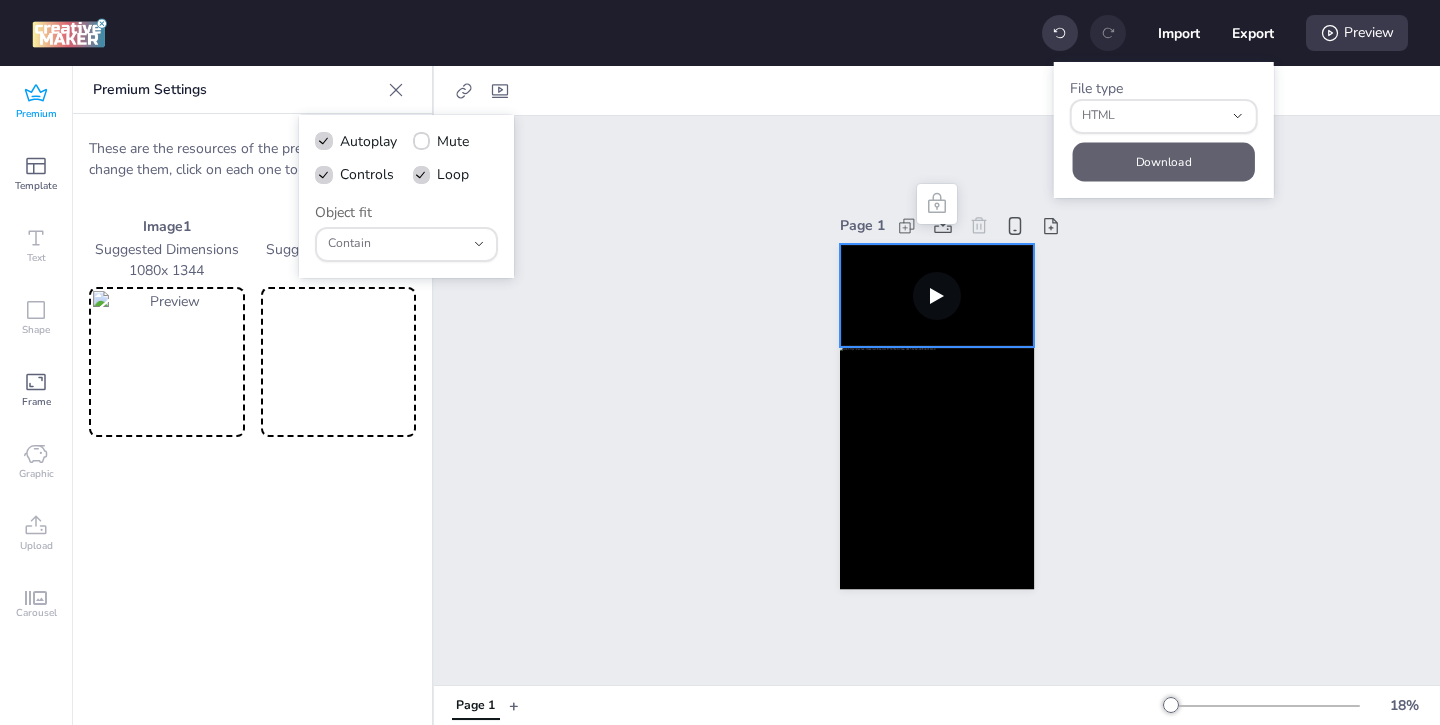 click on "Download" at bounding box center [1164, 161] 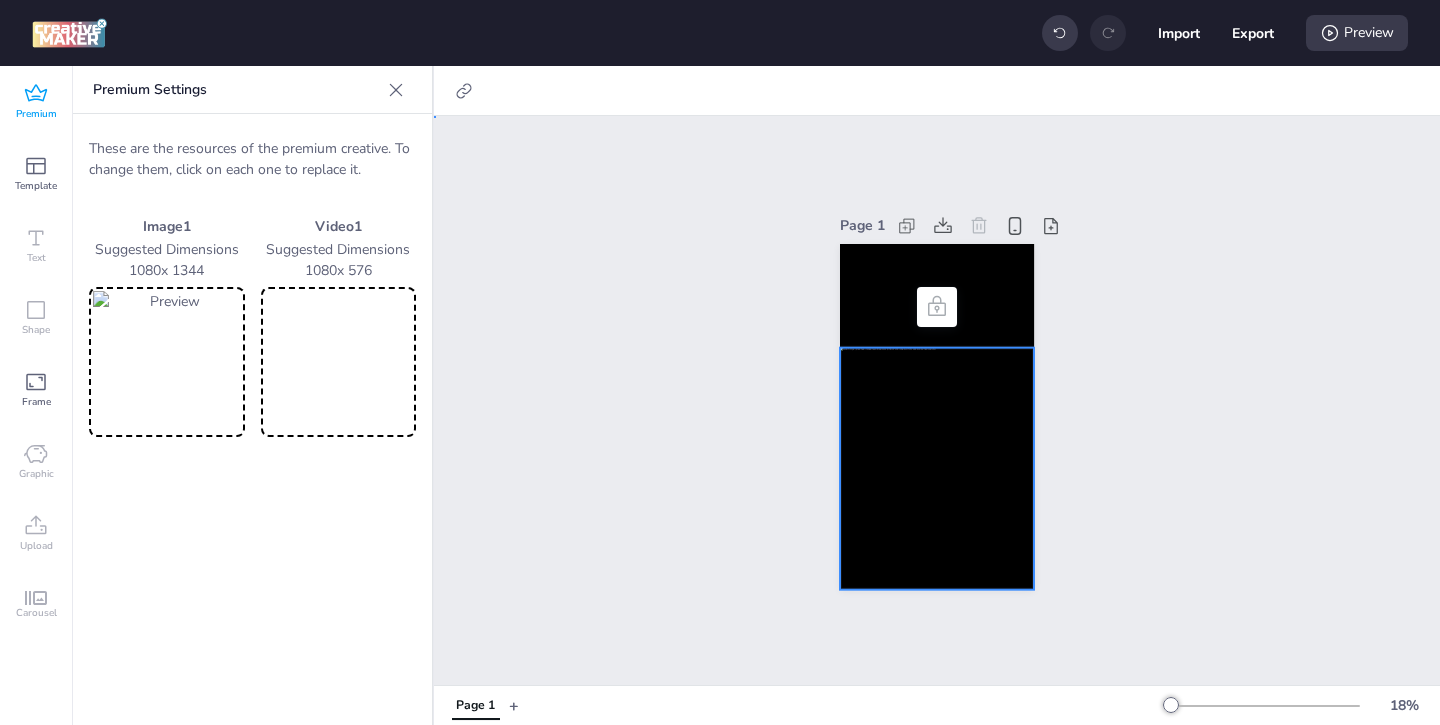 click at bounding box center [937, 468] 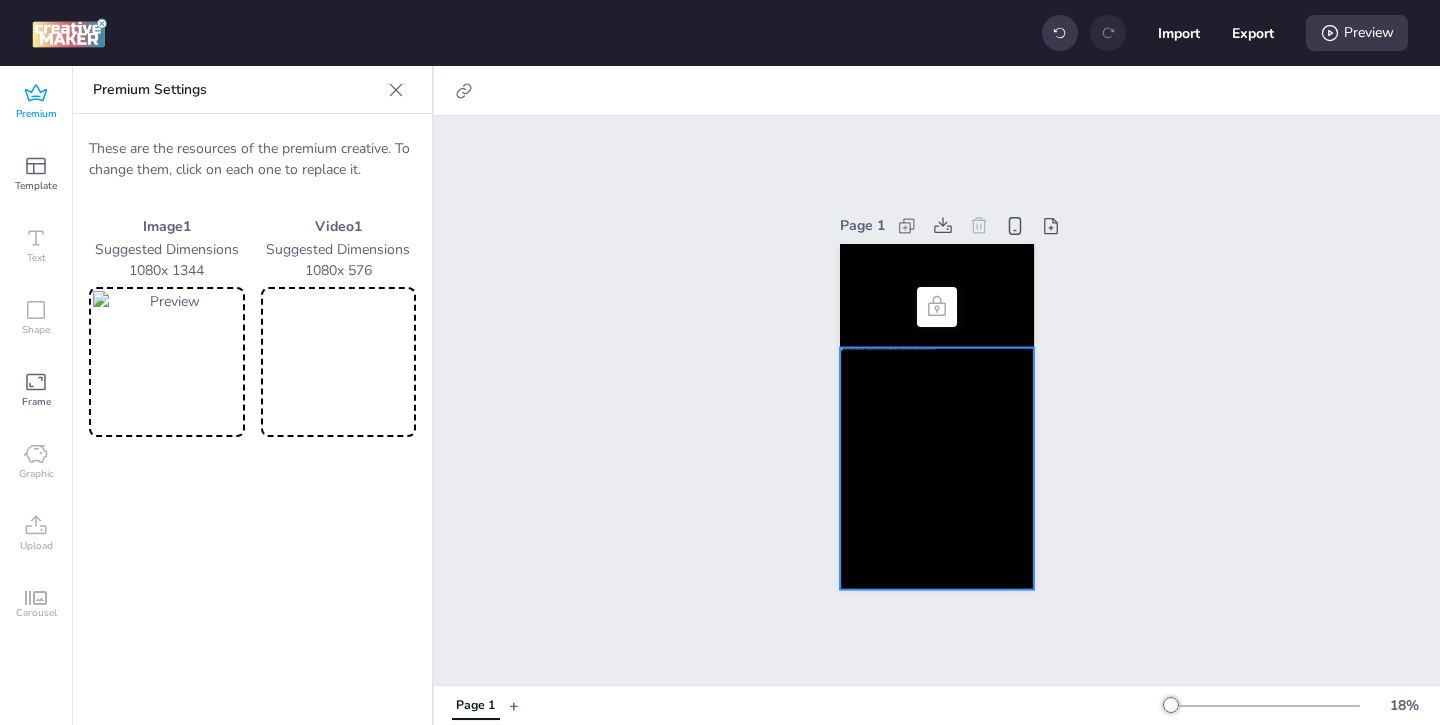 click at bounding box center [937, 468] 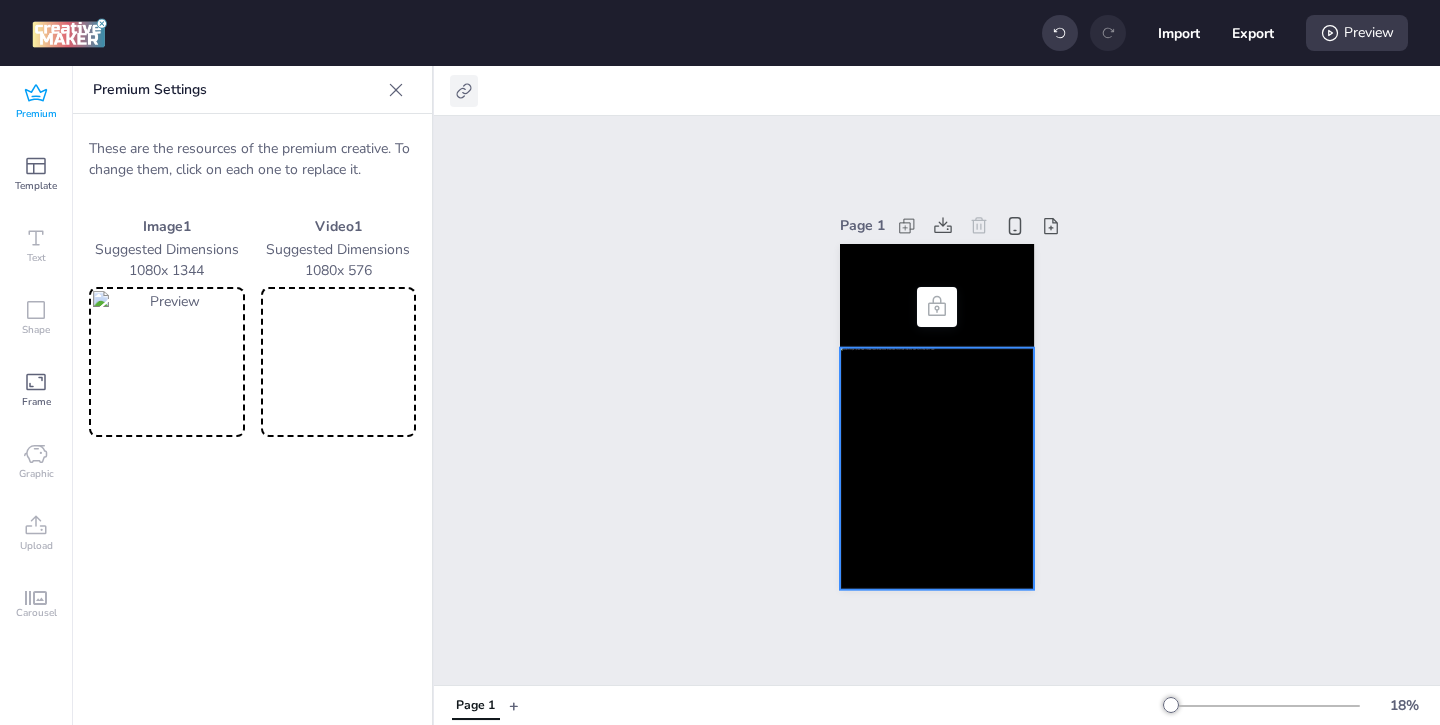 click 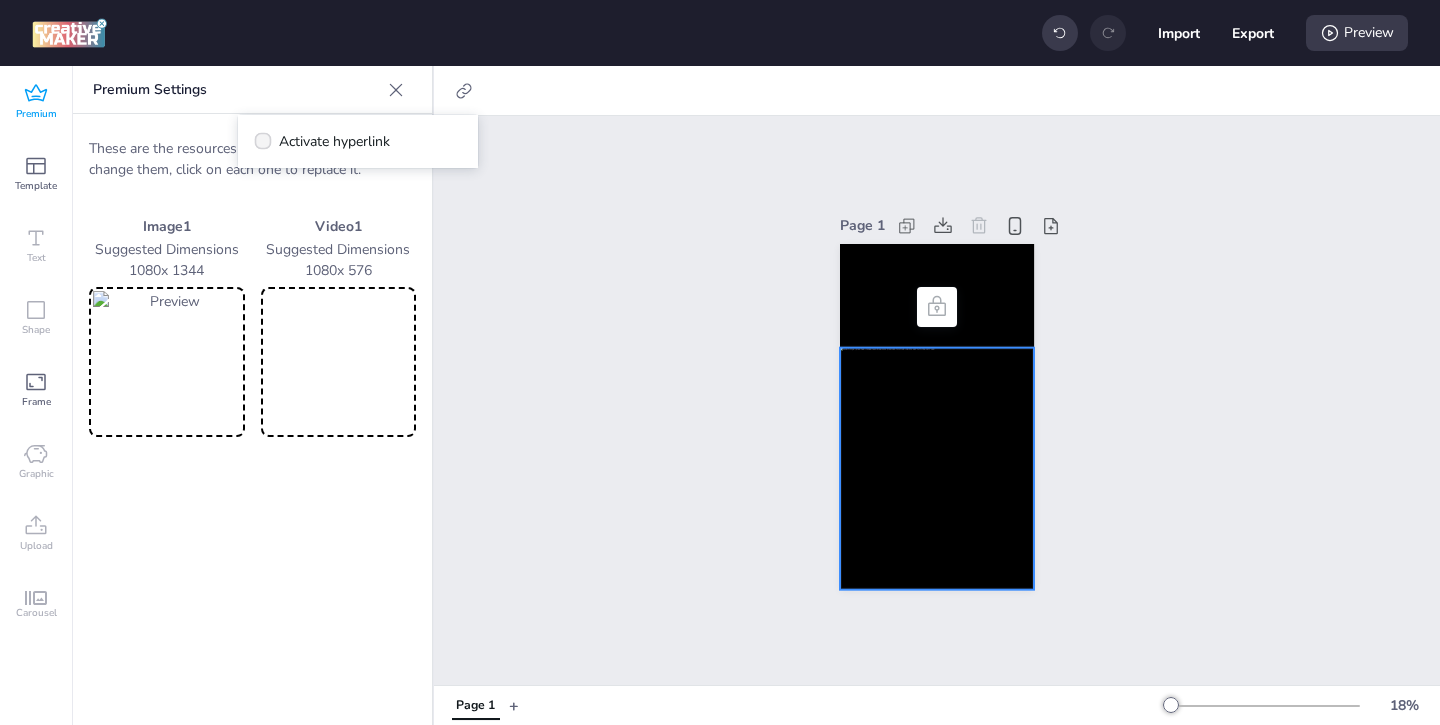 click on "Activate hyperlink" at bounding box center [334, 141] 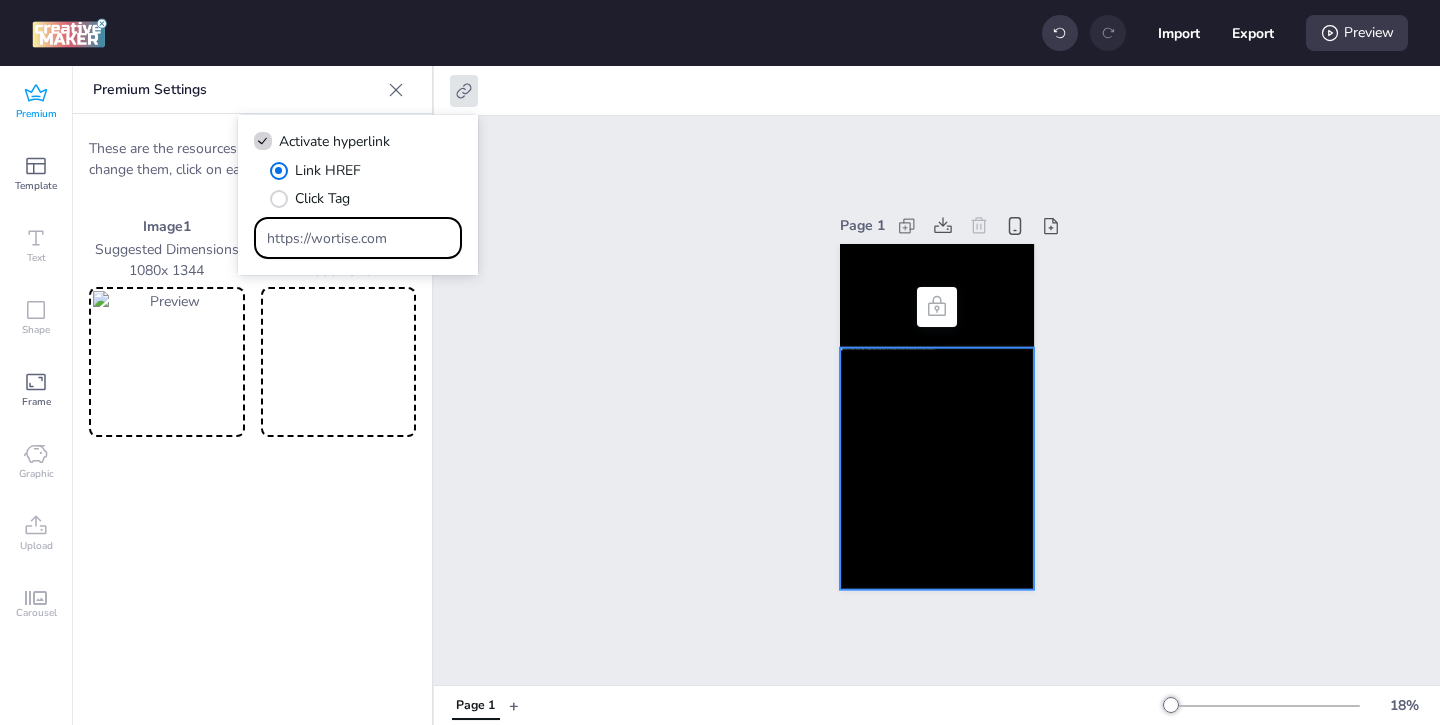 drag, startPoint x: 416, startPoint y: 237, endPoint x: 341, endPoint y: 208, distance: 80.411446 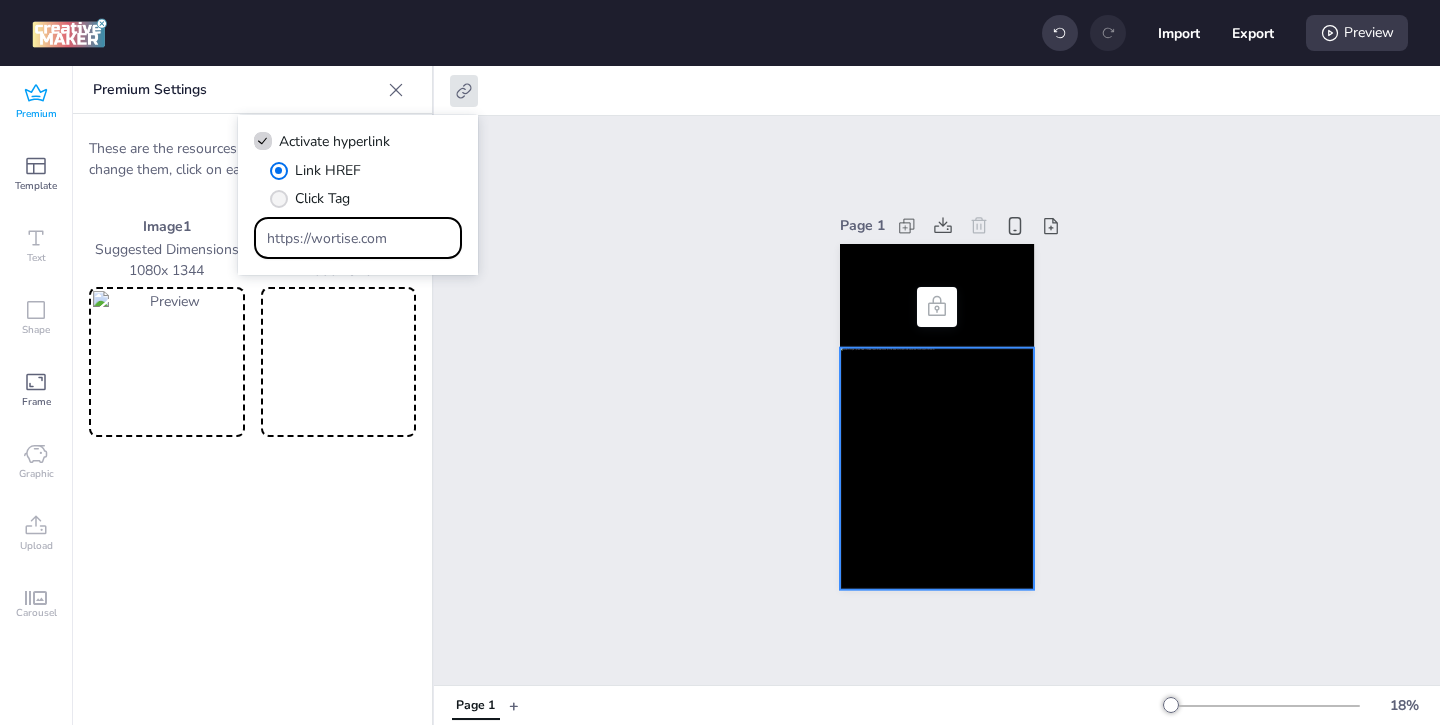 paste on "[URL]" 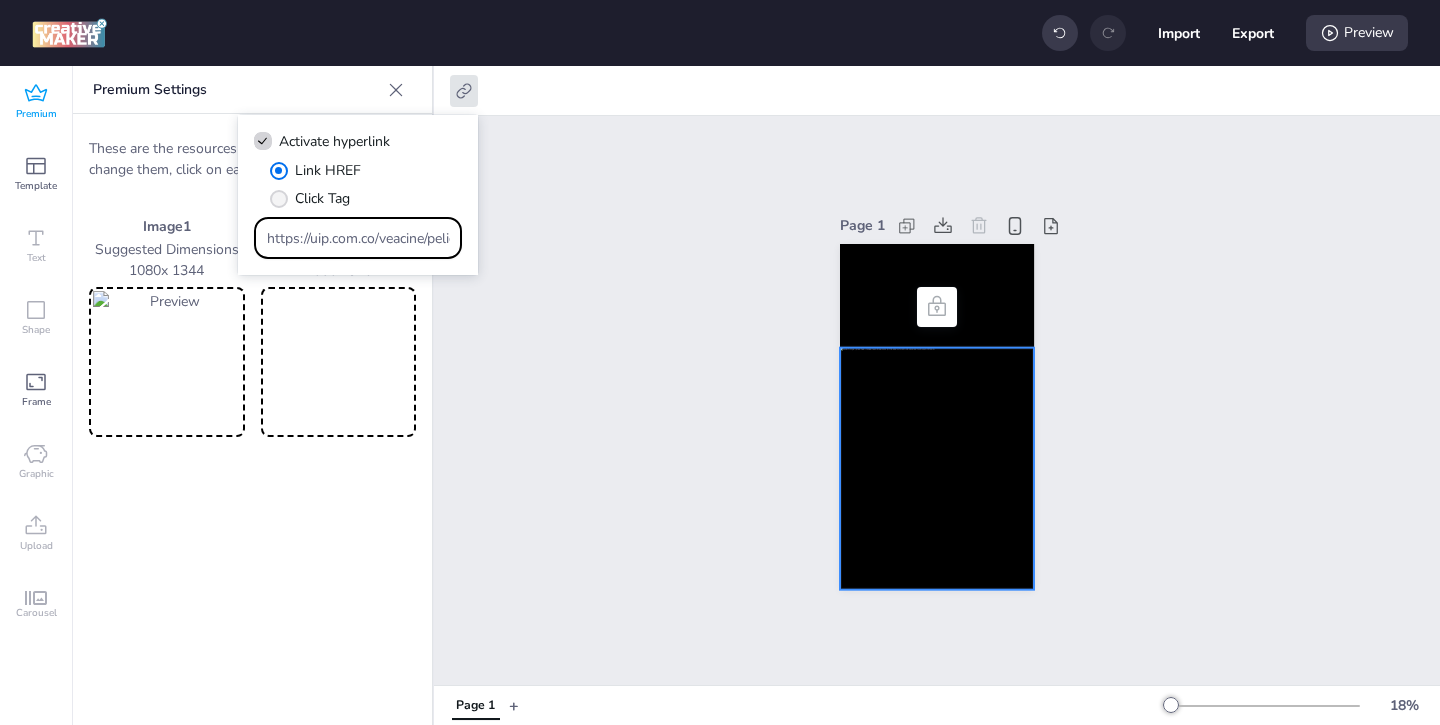 scroll, scrollTop: 0, scrollLeft: 833, axis: horizontal 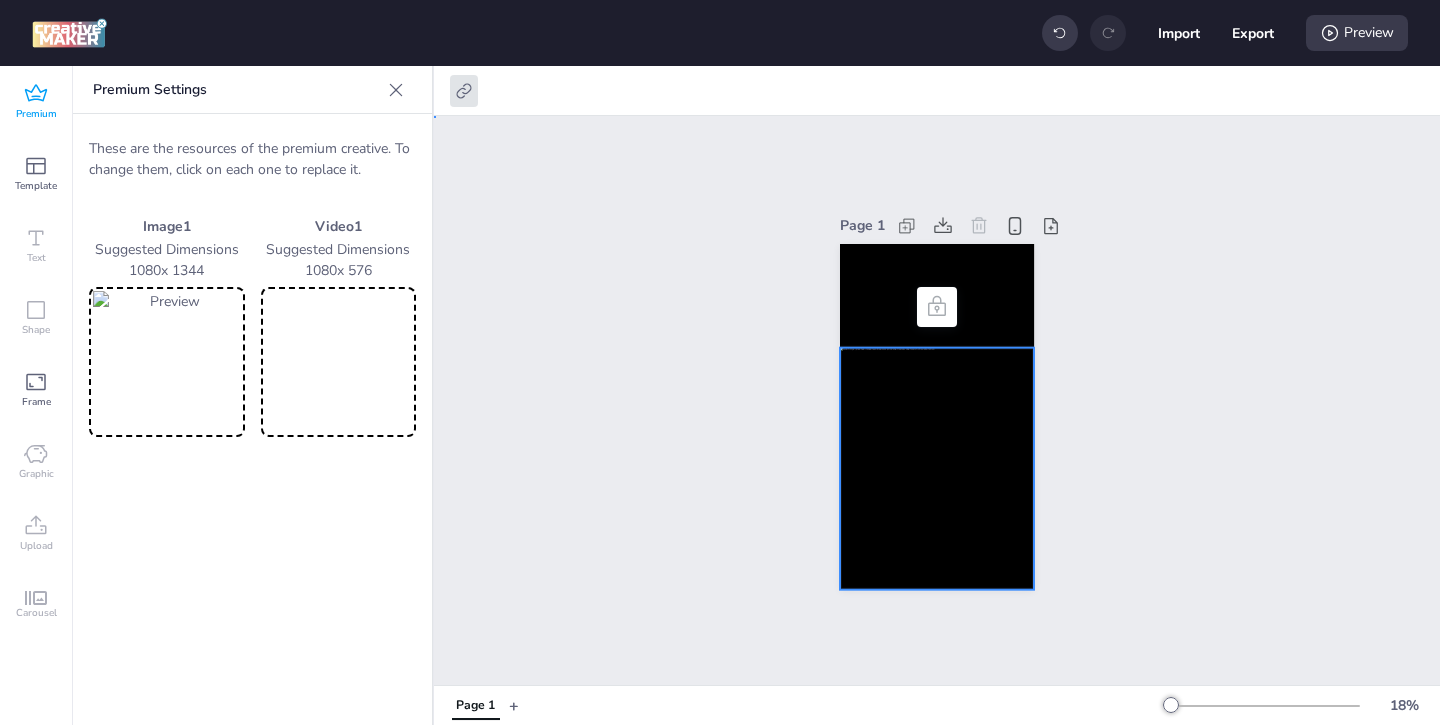 click on "Page 1" at bounding box center [937, 400] 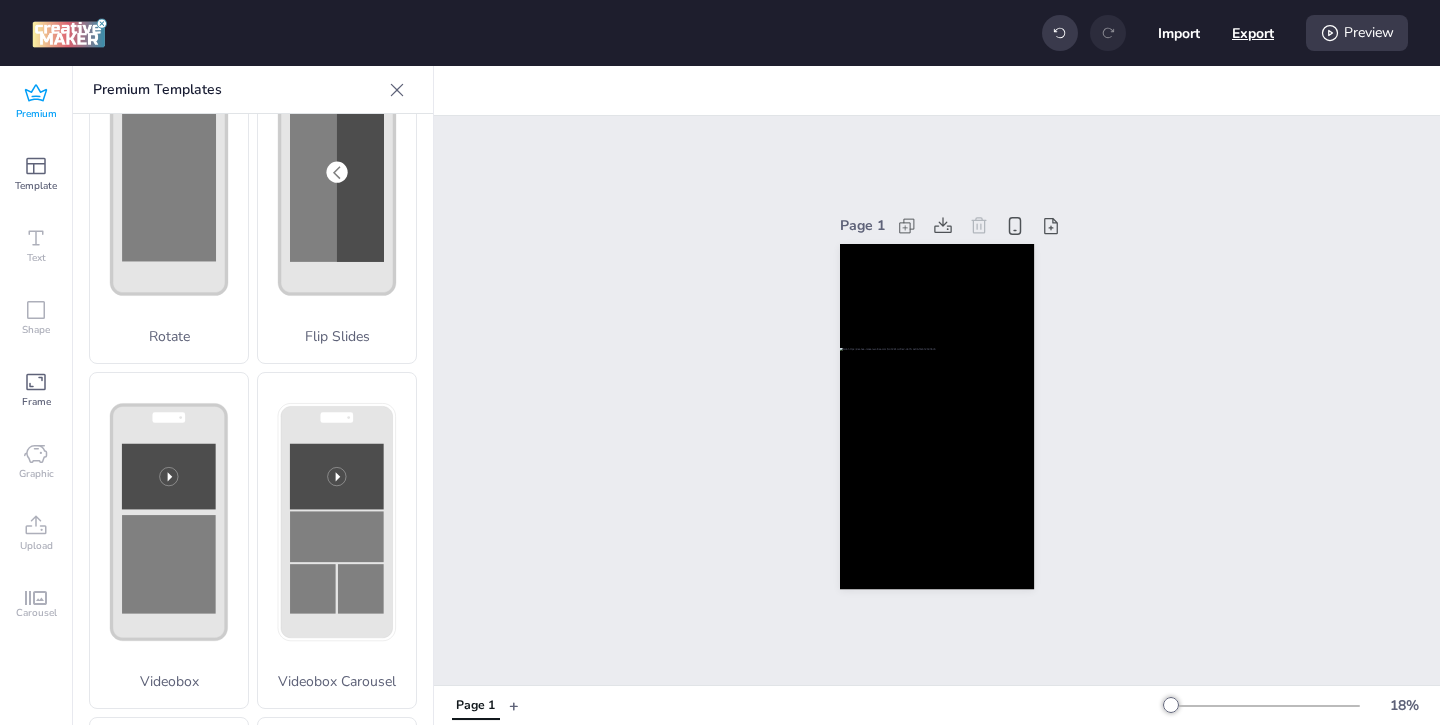 click on "Export" at bounding box center (1253, 33) 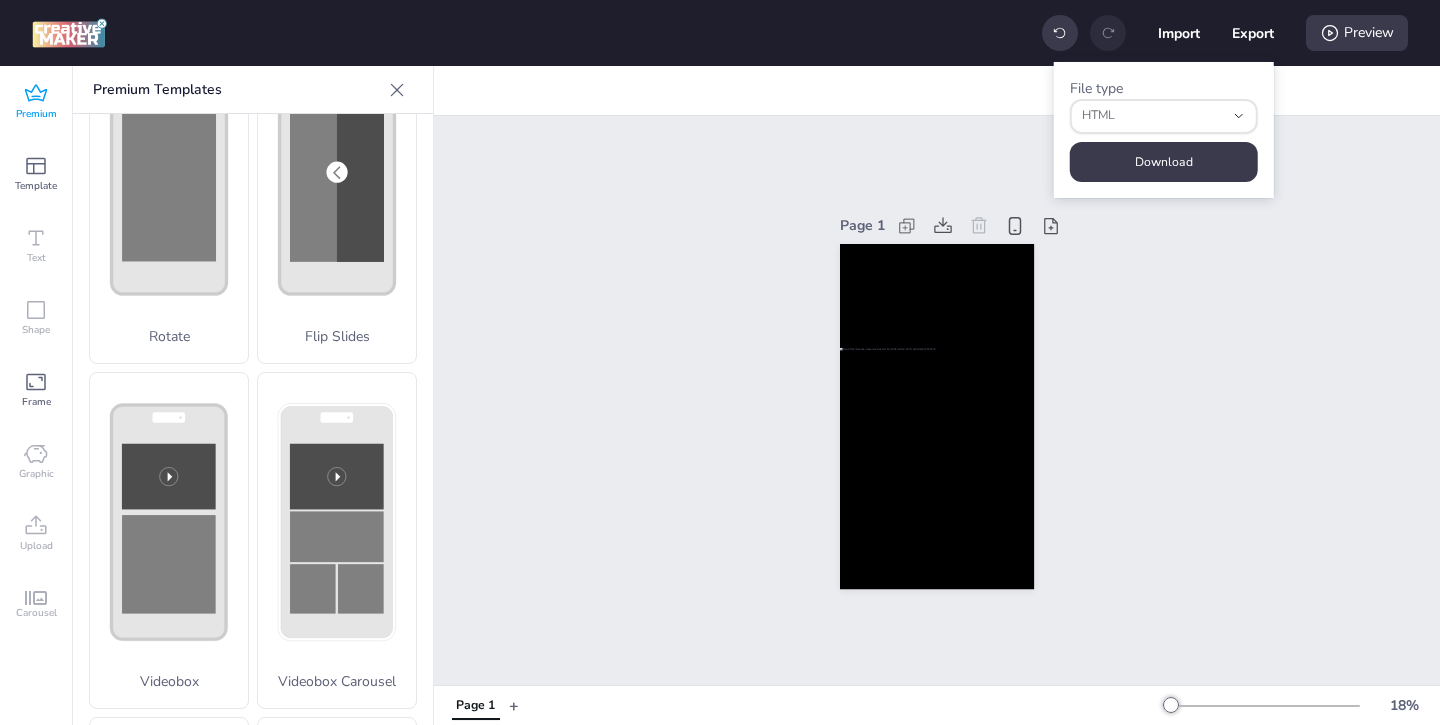 click on "Download" at bounding box center [1164, 162] 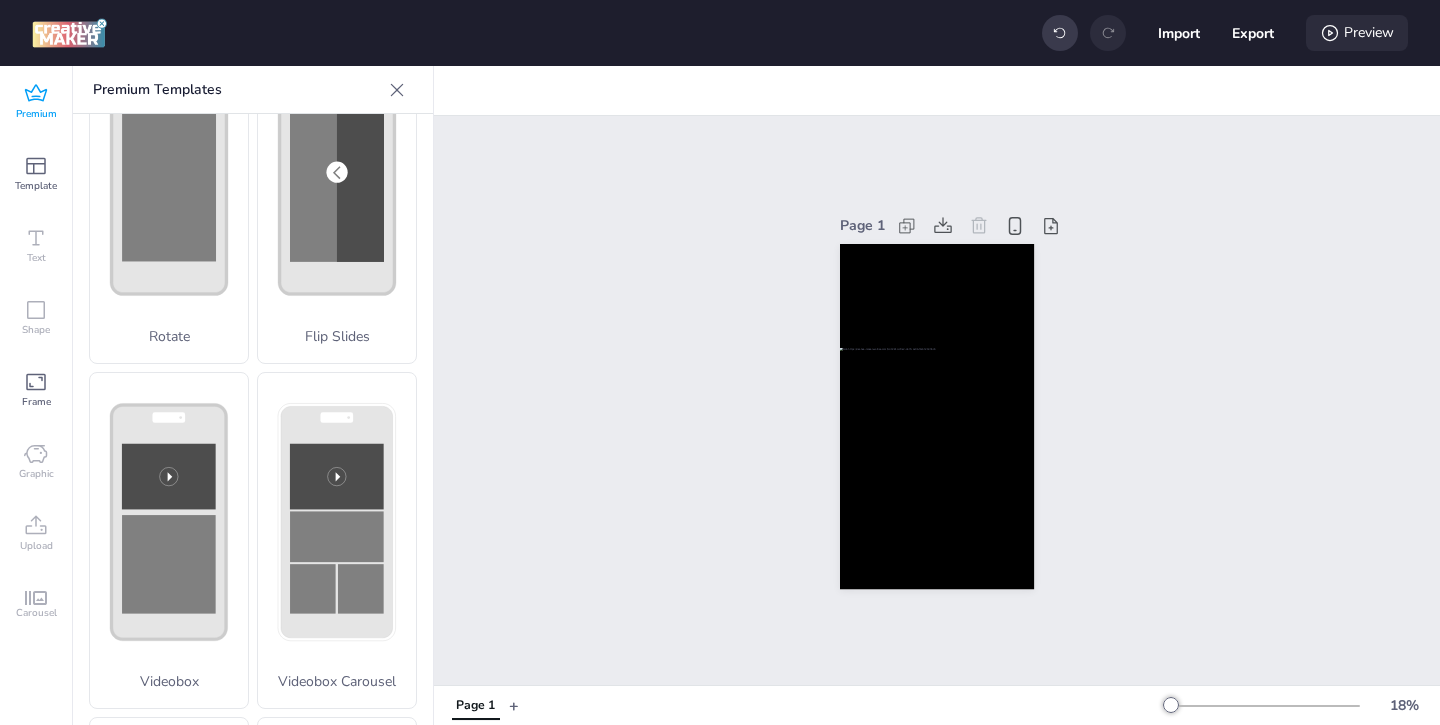 click on "Preview" at bounding box center (1357, 33) 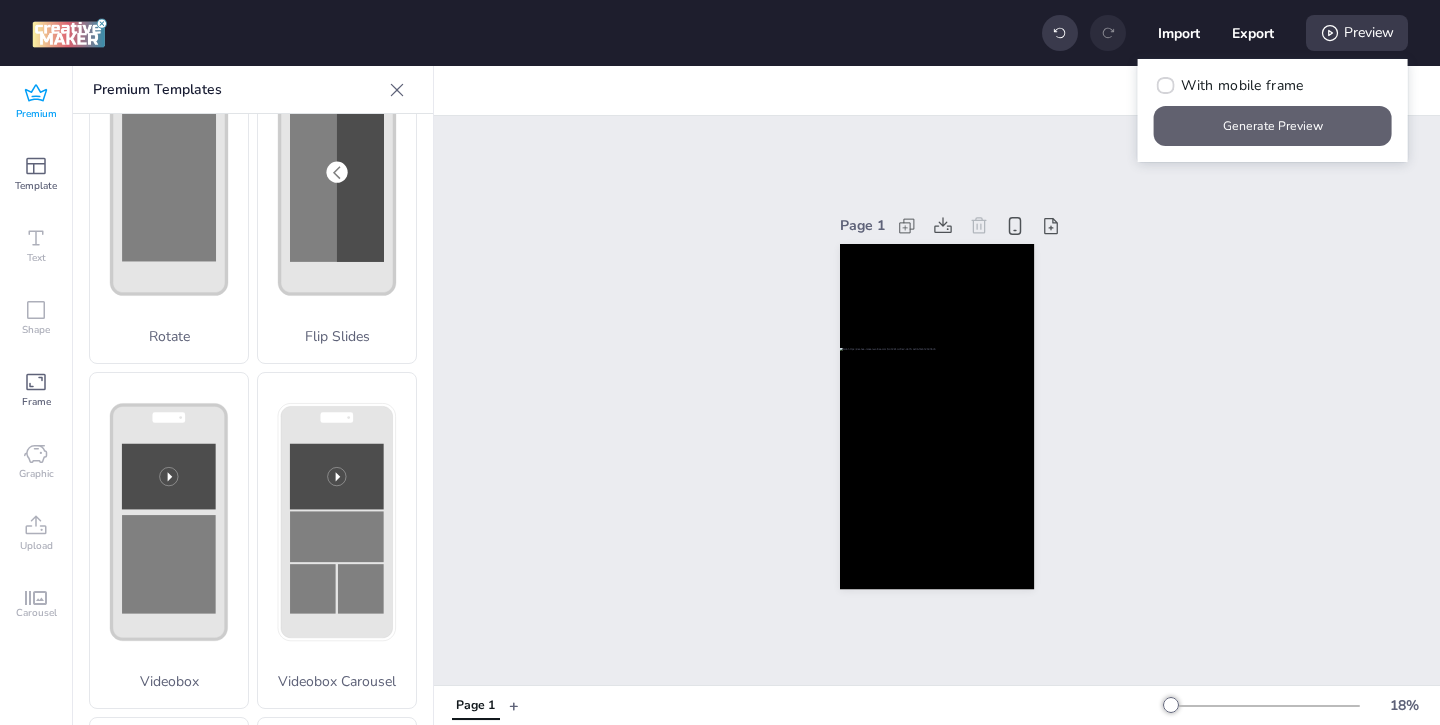 click on "Generate Preview" at bounding box center [1273, 126] 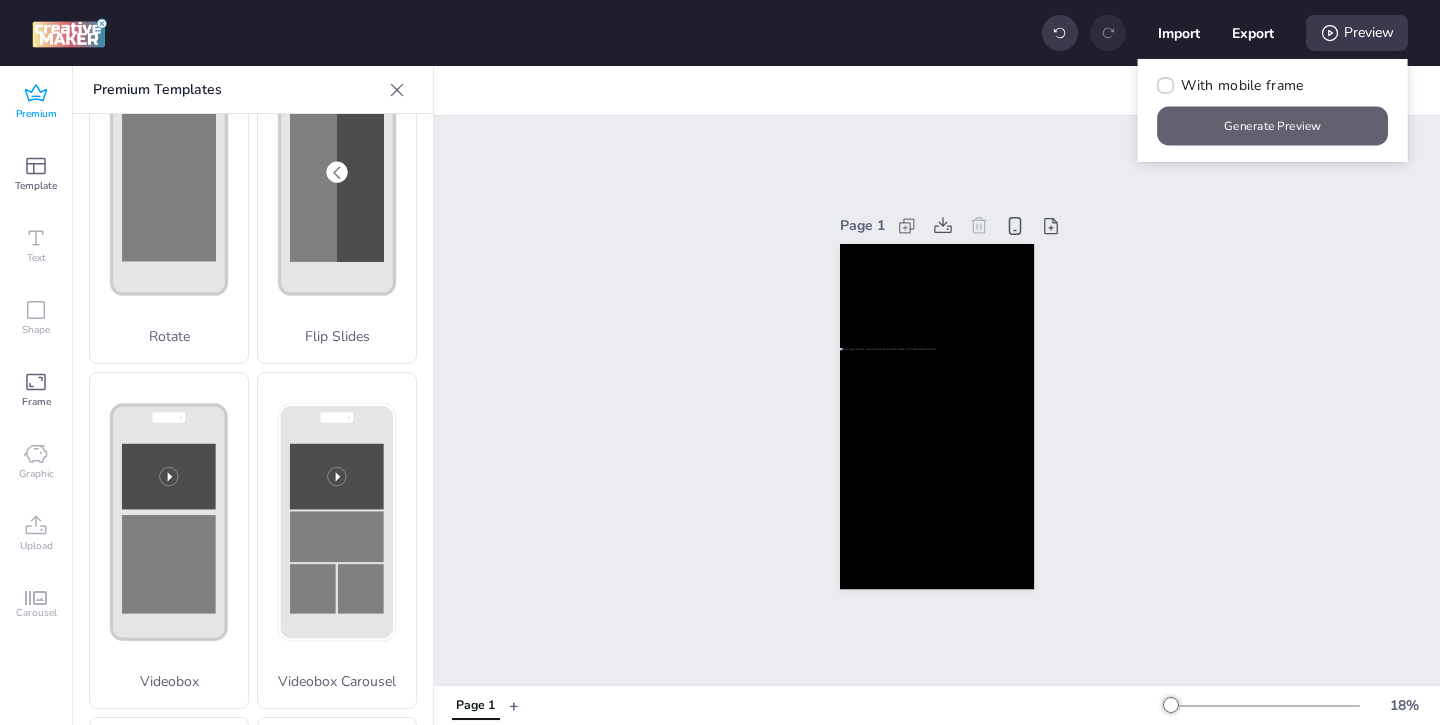 click on "Generate Preview" at bounding box center (1273, 126) 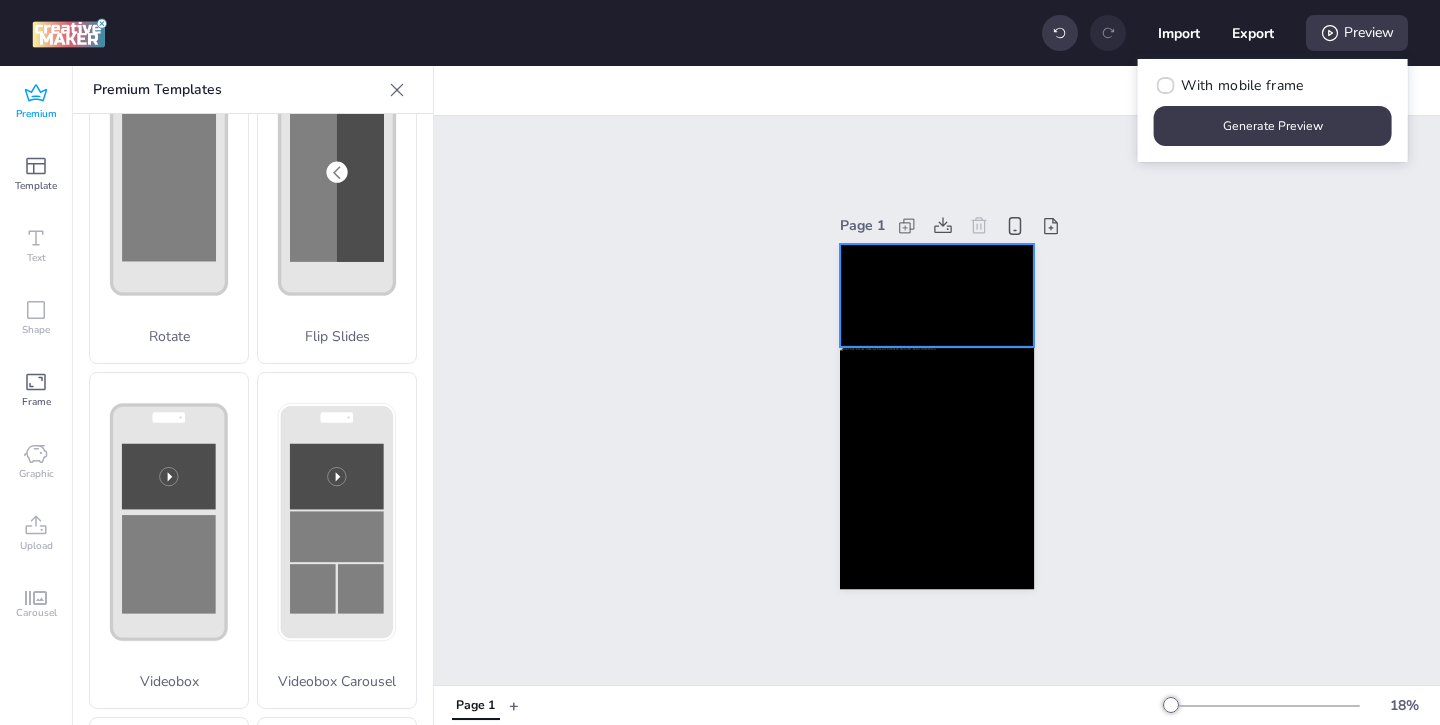 click at bounding box center (937, 296) 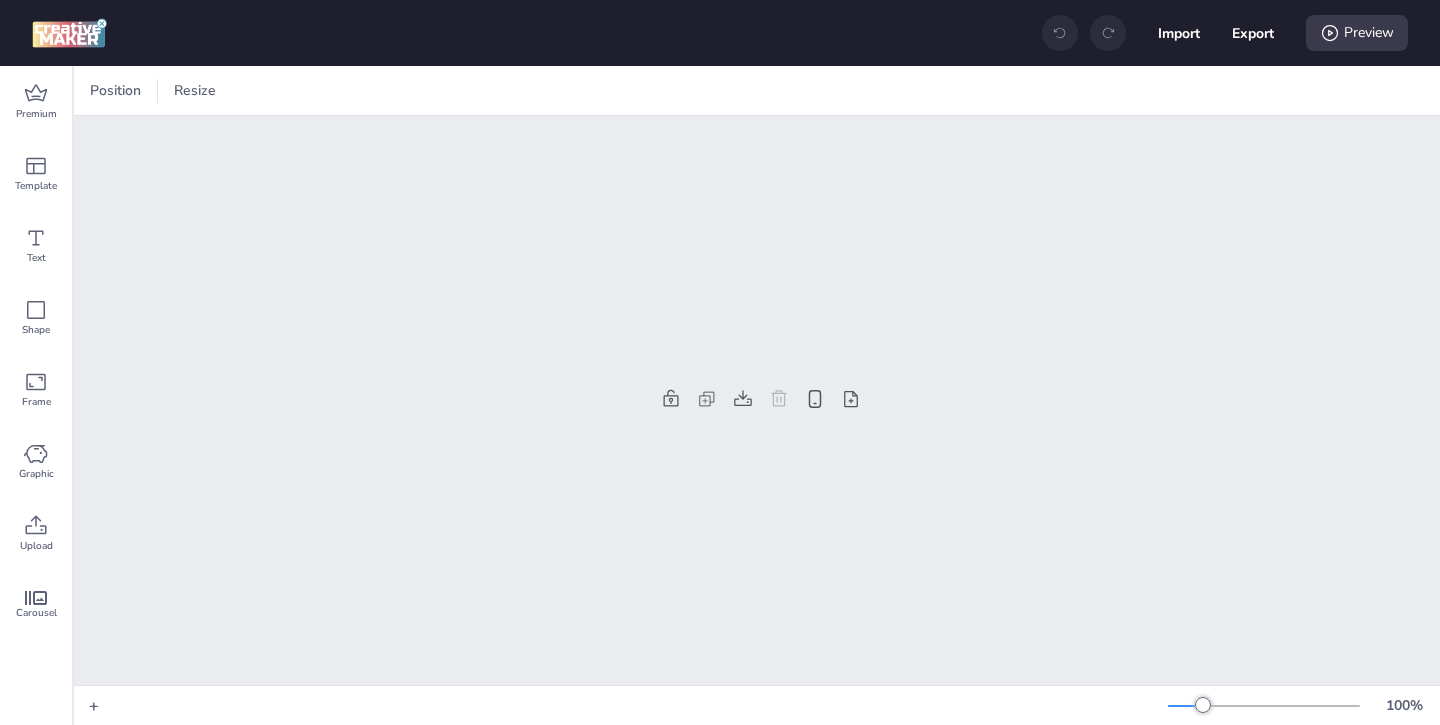 scroll, scrollTop: 0, scrollLeft: 0, axis: both 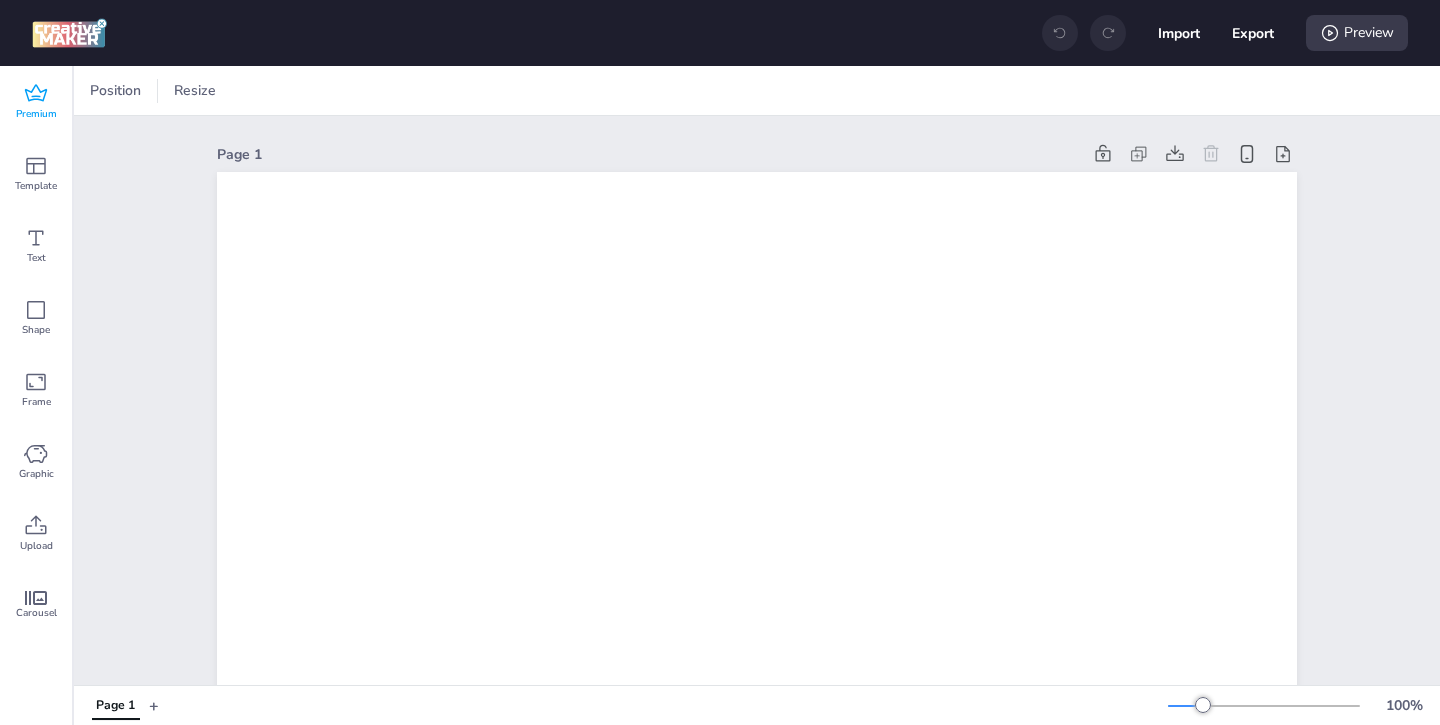 click 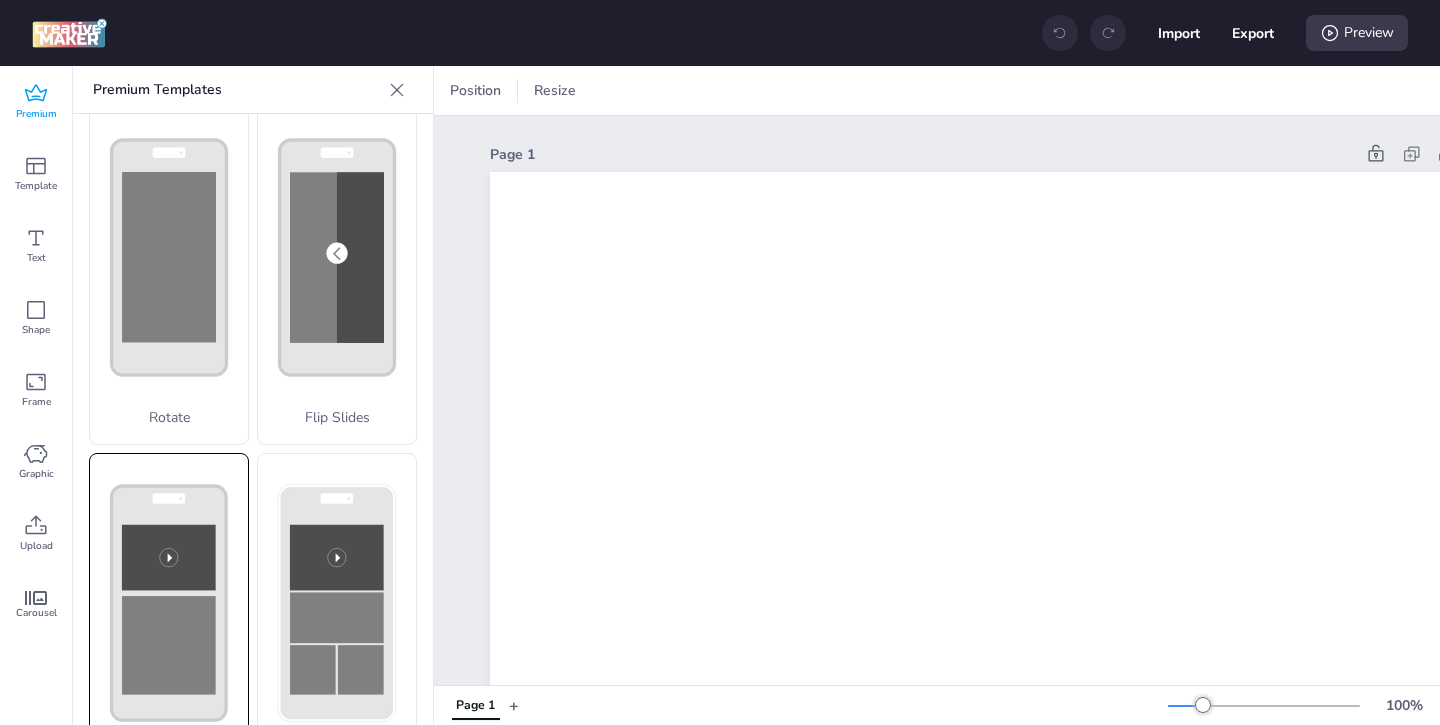scroll, scrollTop: 381, scrollLeft: 0, axis: vertical 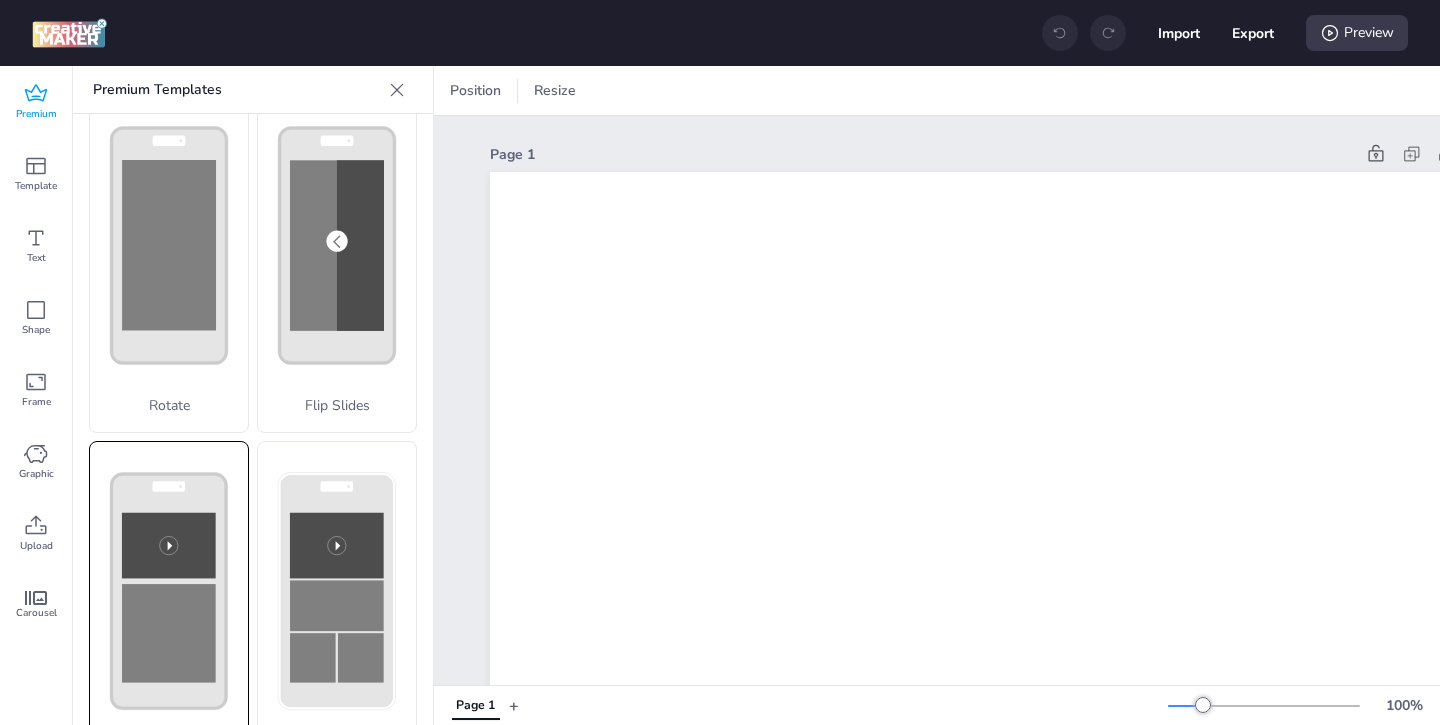 click 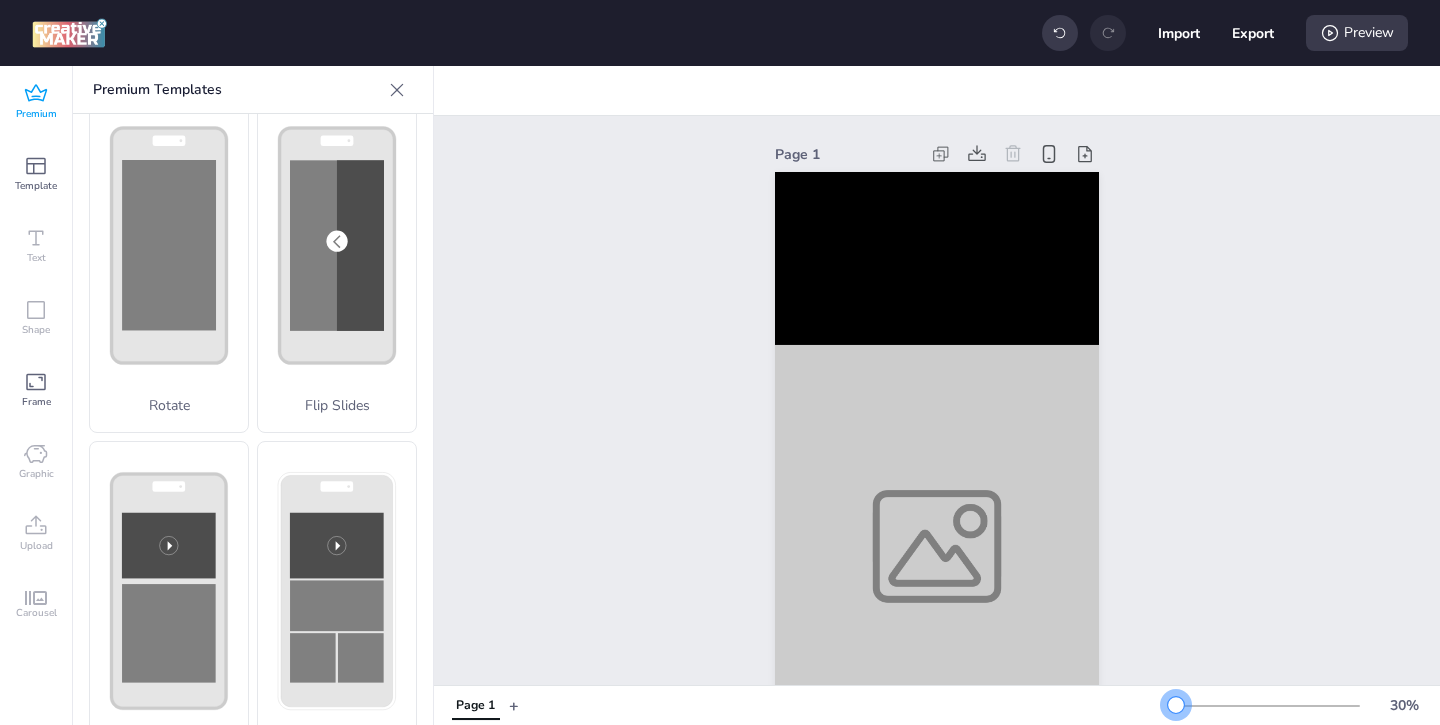 drag, startPoint x: 1203, startPoint y: 703, endPoint x: 1175, endPoint y: 706, distance: 28.160255 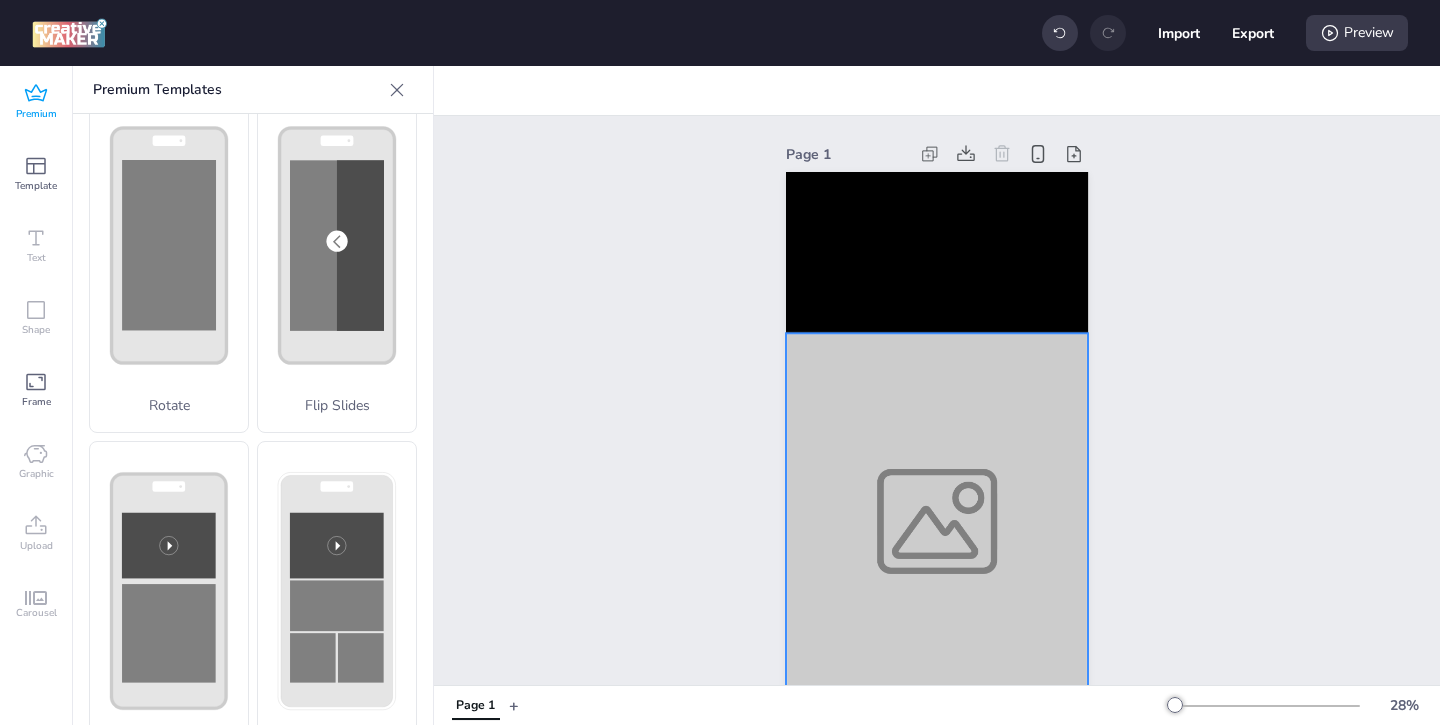 click at bounding box center [937, 521] 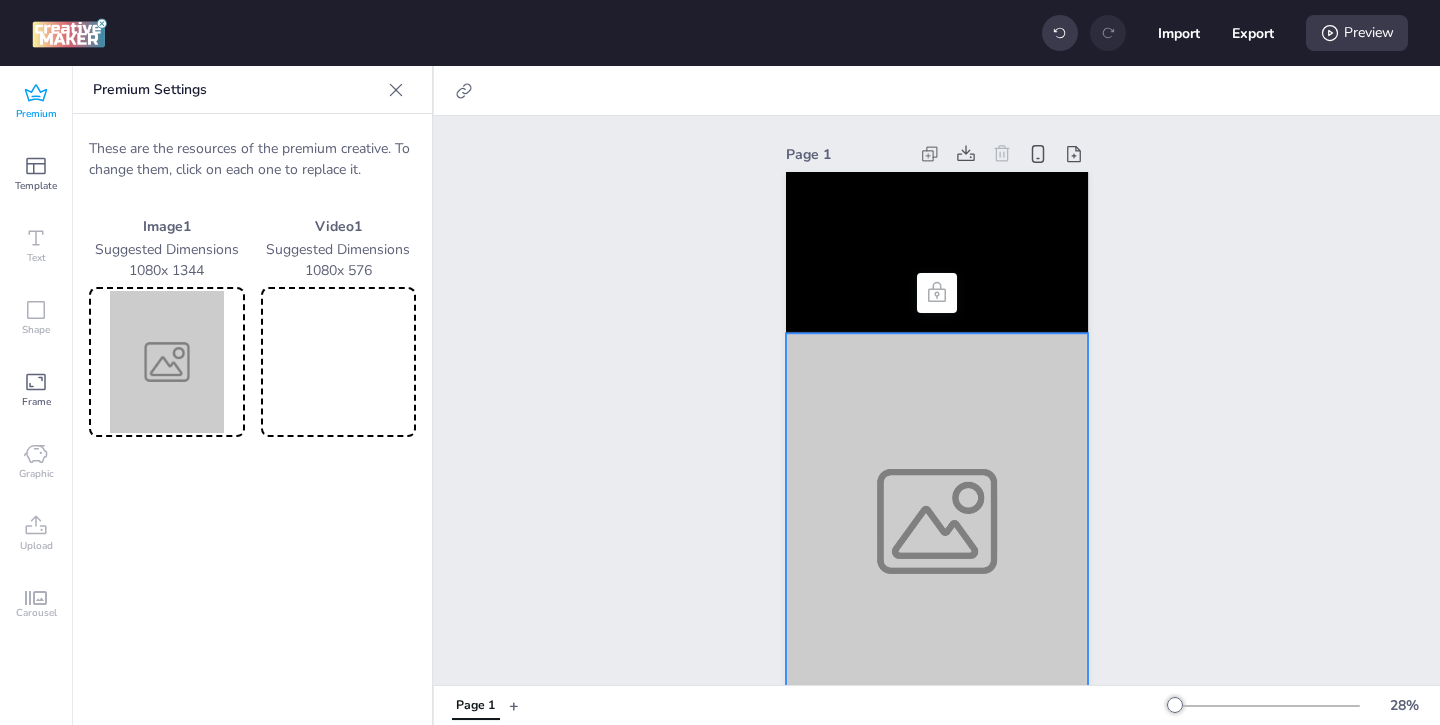 click at bounding box center [167, 362] 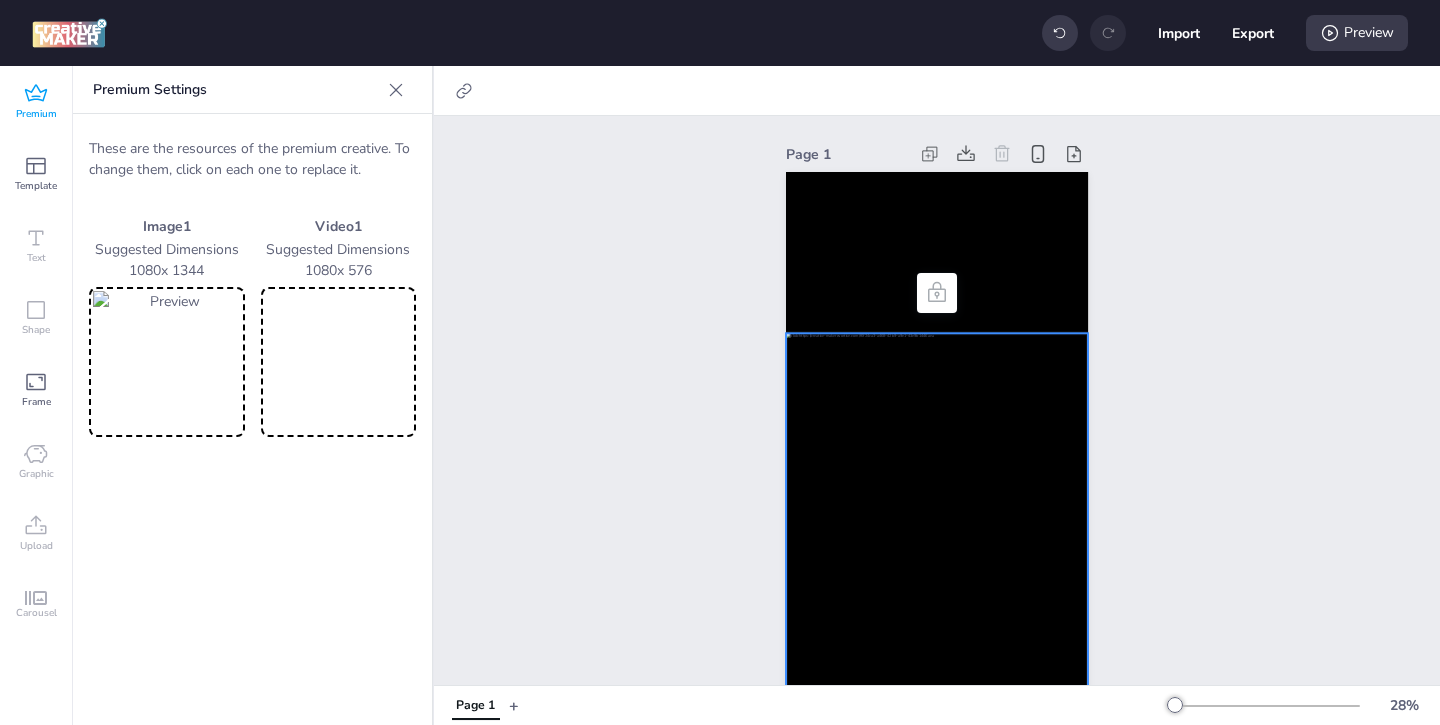click at bounding box center [339, 362] 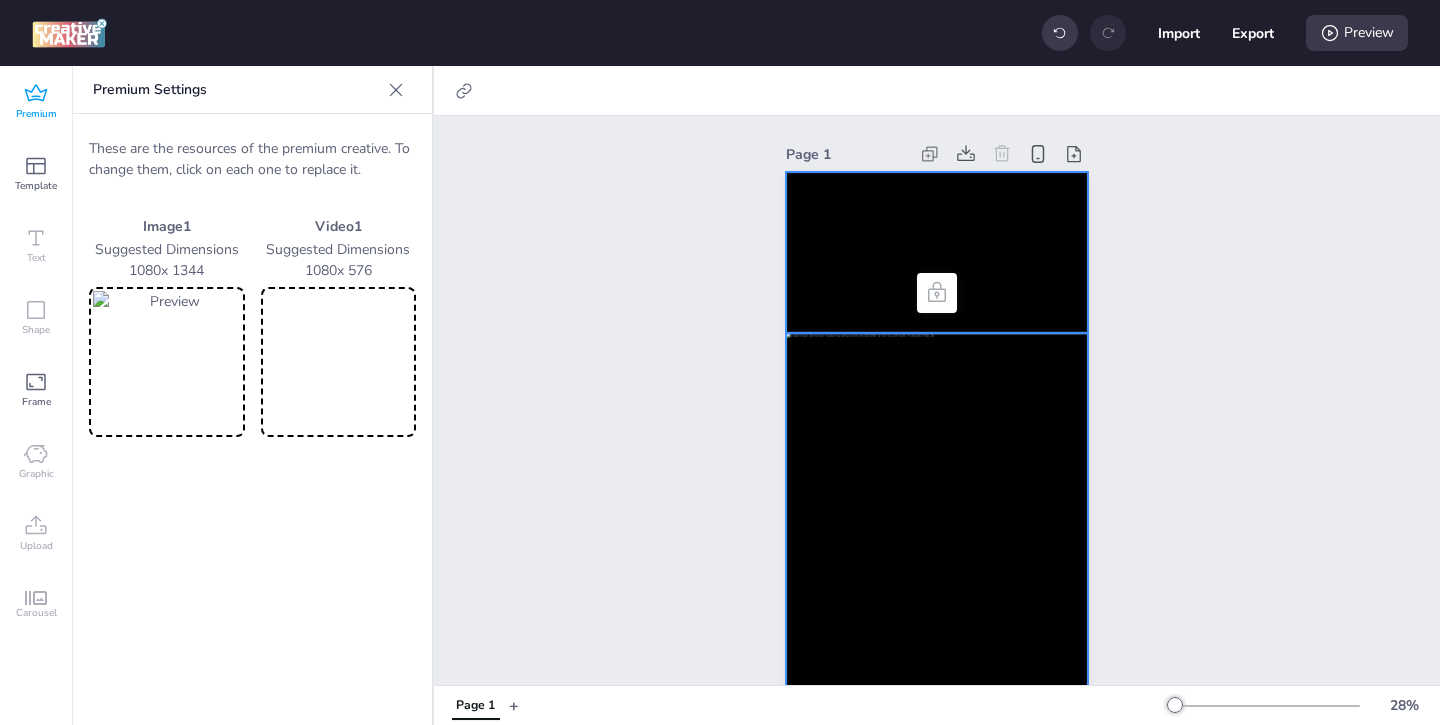 click at bounding box center (937, 252) 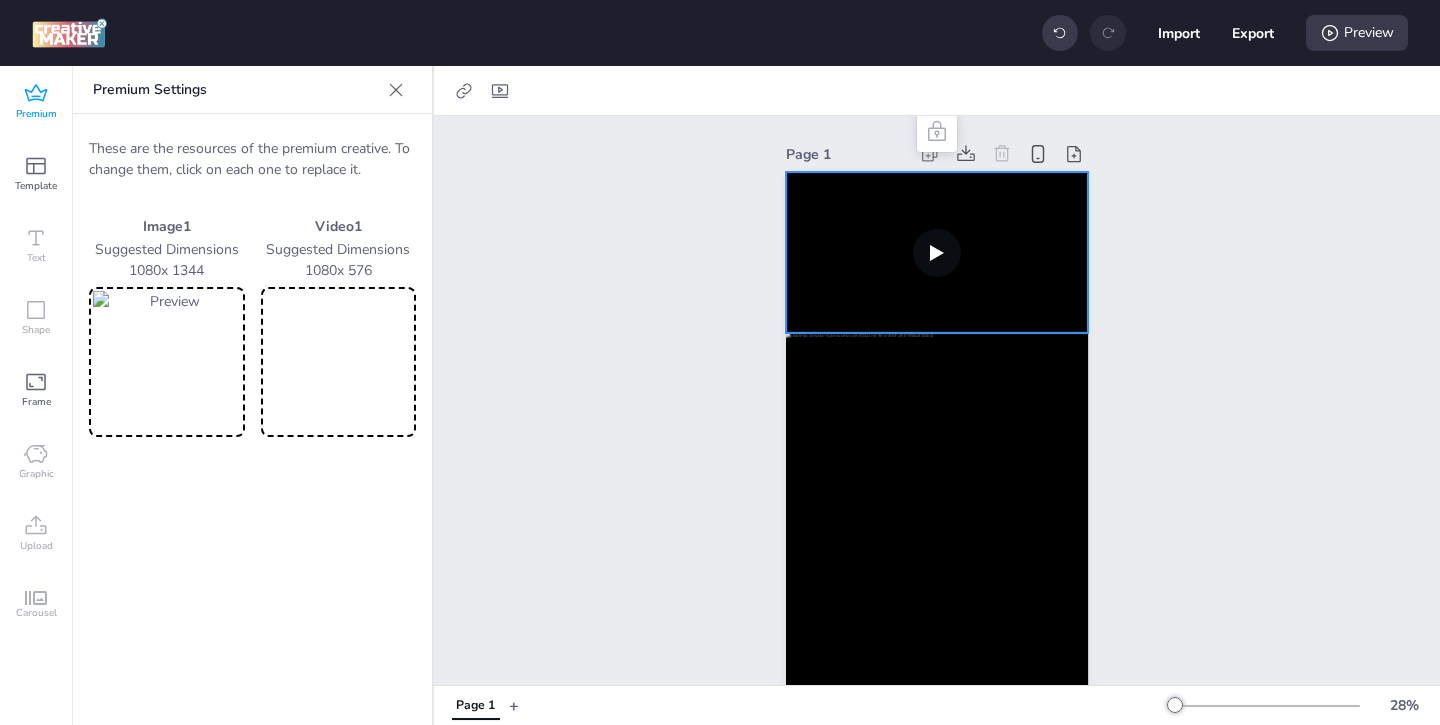 click at bounding box center [339, 362] 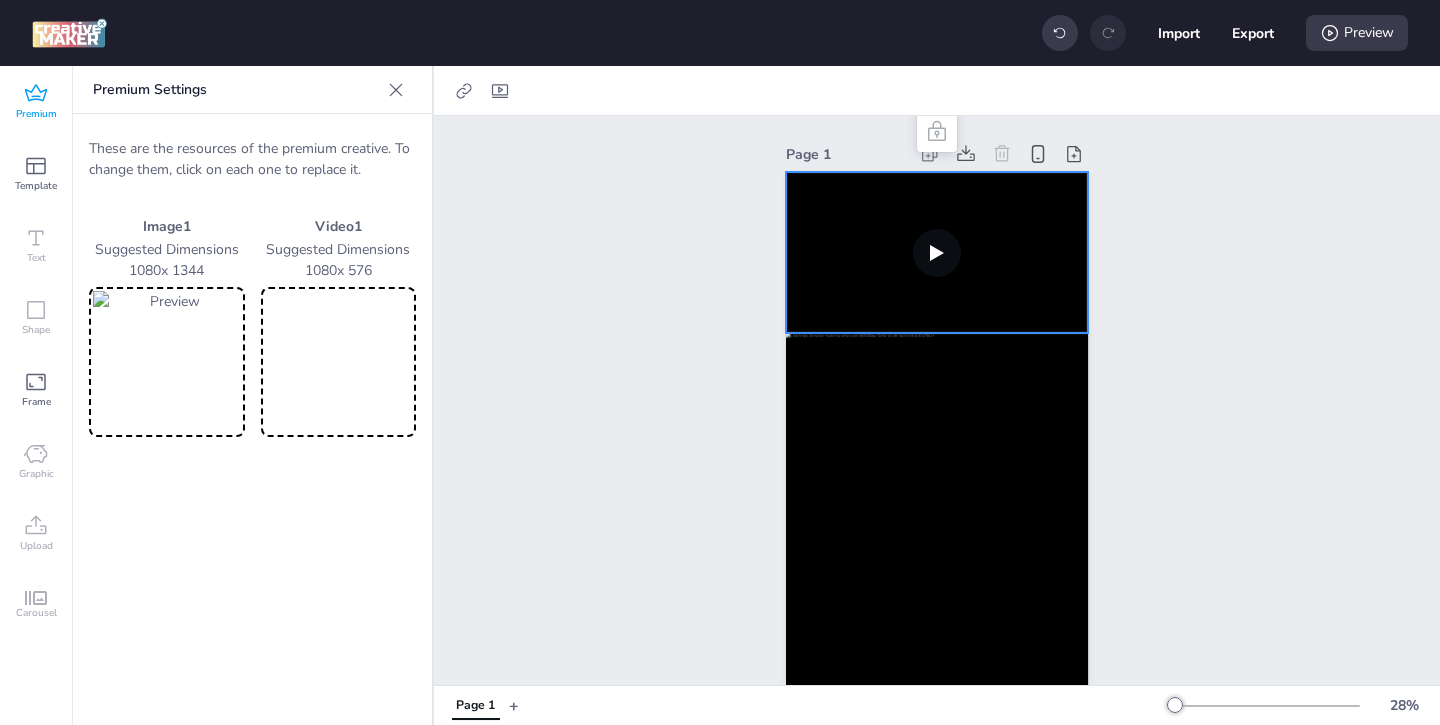 click at bounding box center [339, 362] 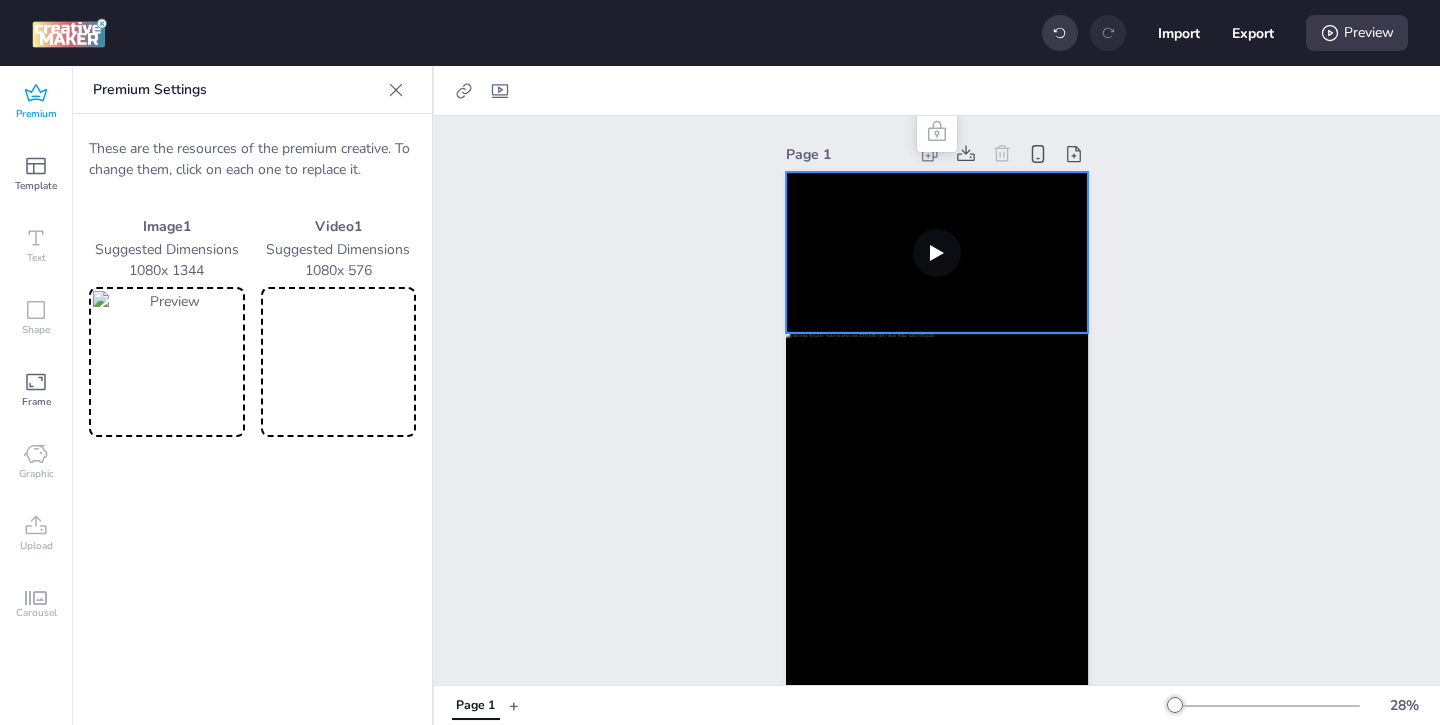 click at bounding box center [937, 252] 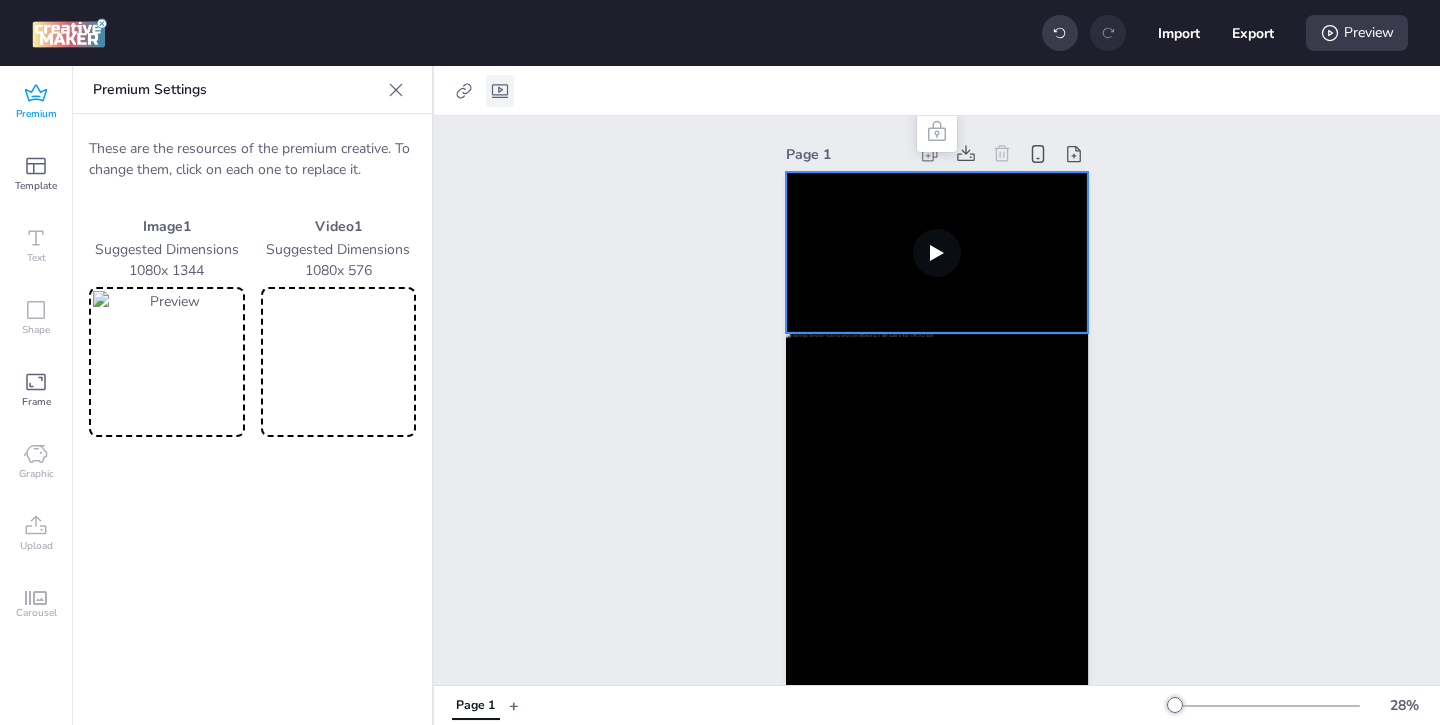 click 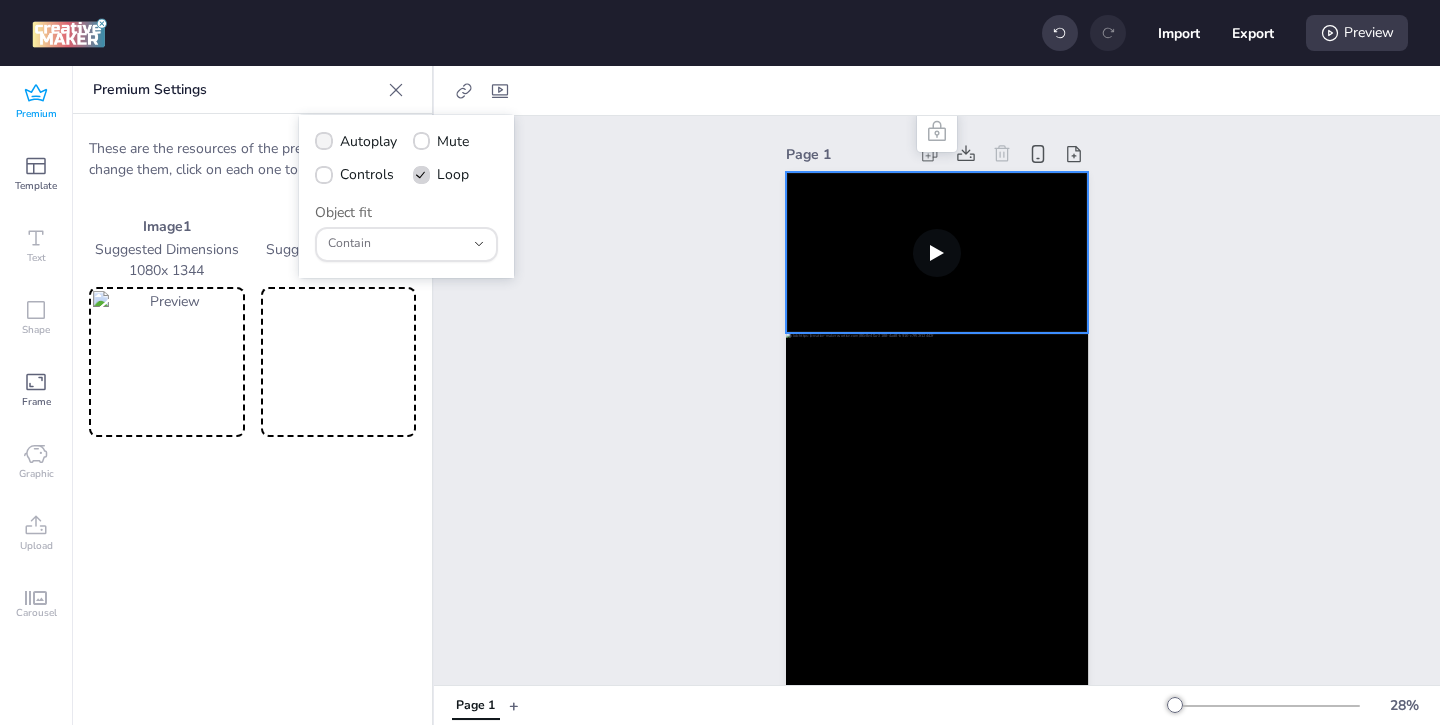 click 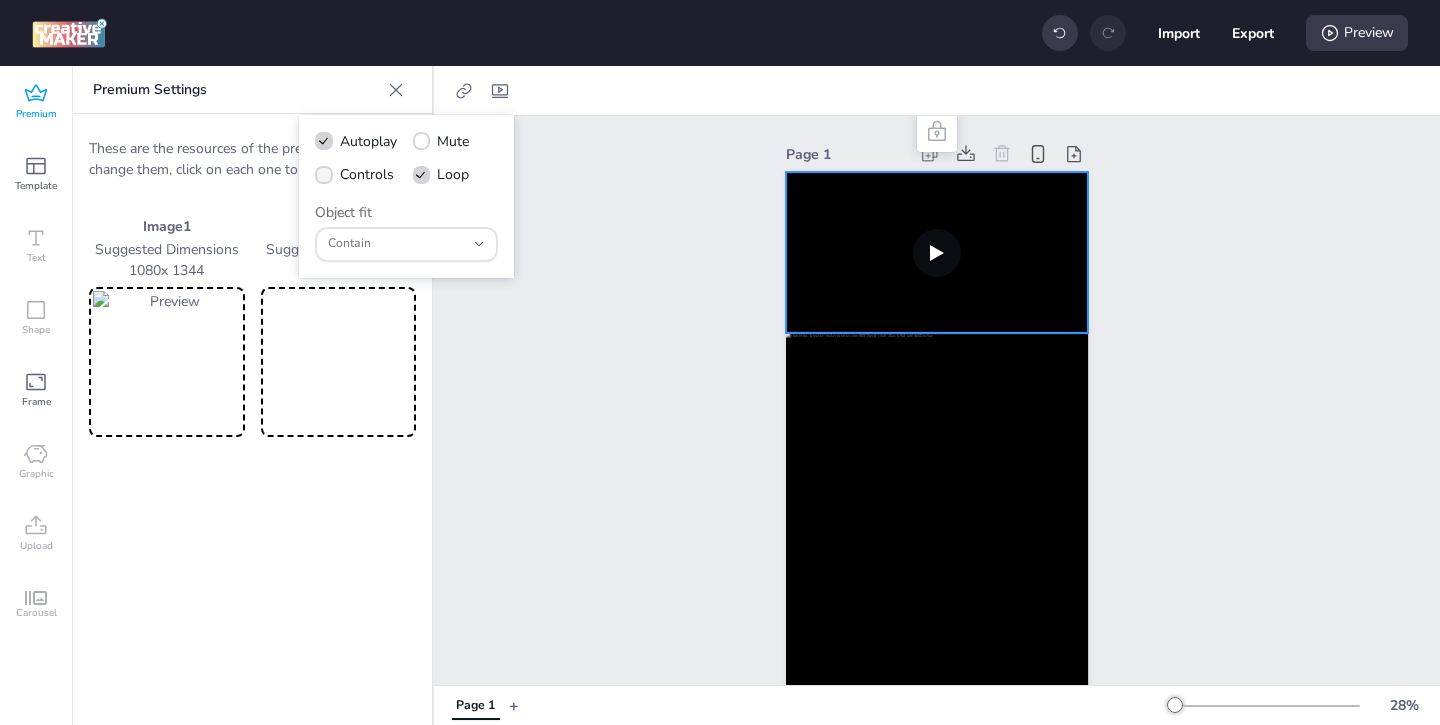 click 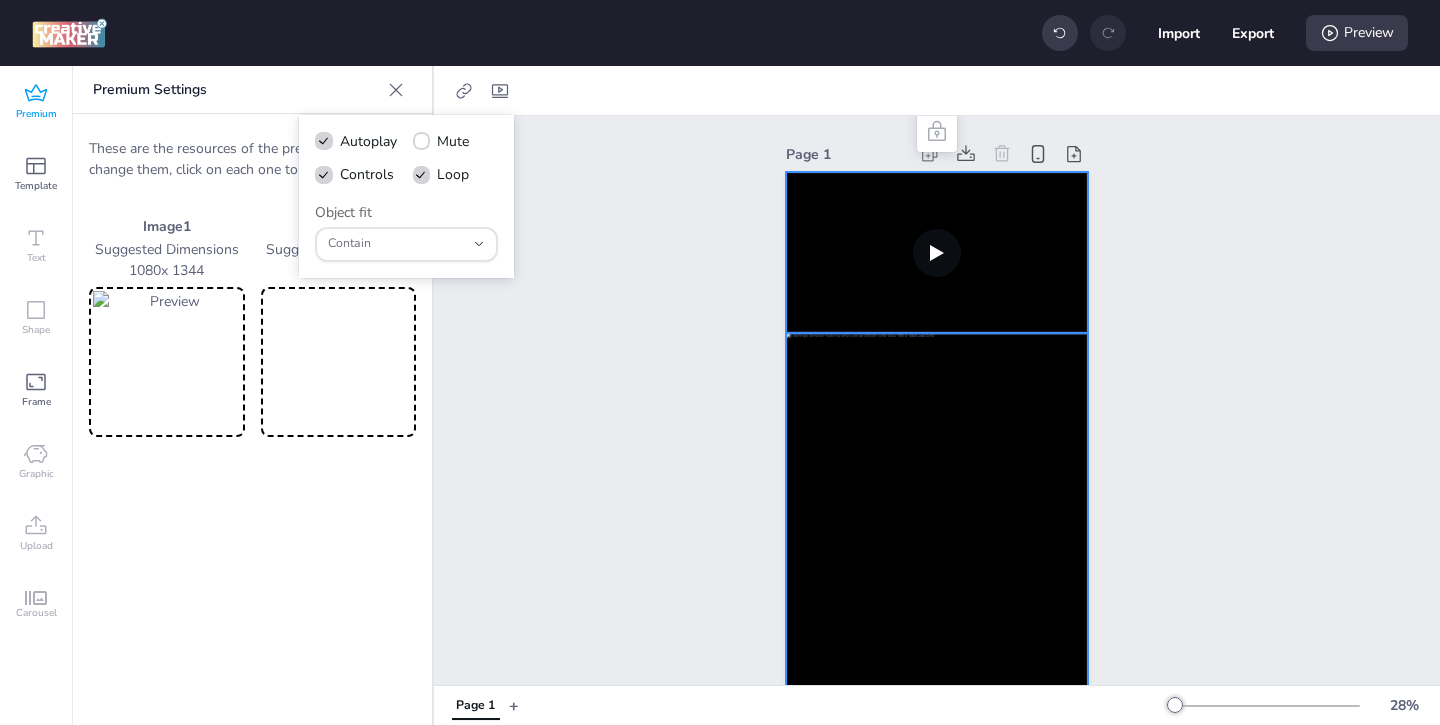 click at bounding box center (937, 521) 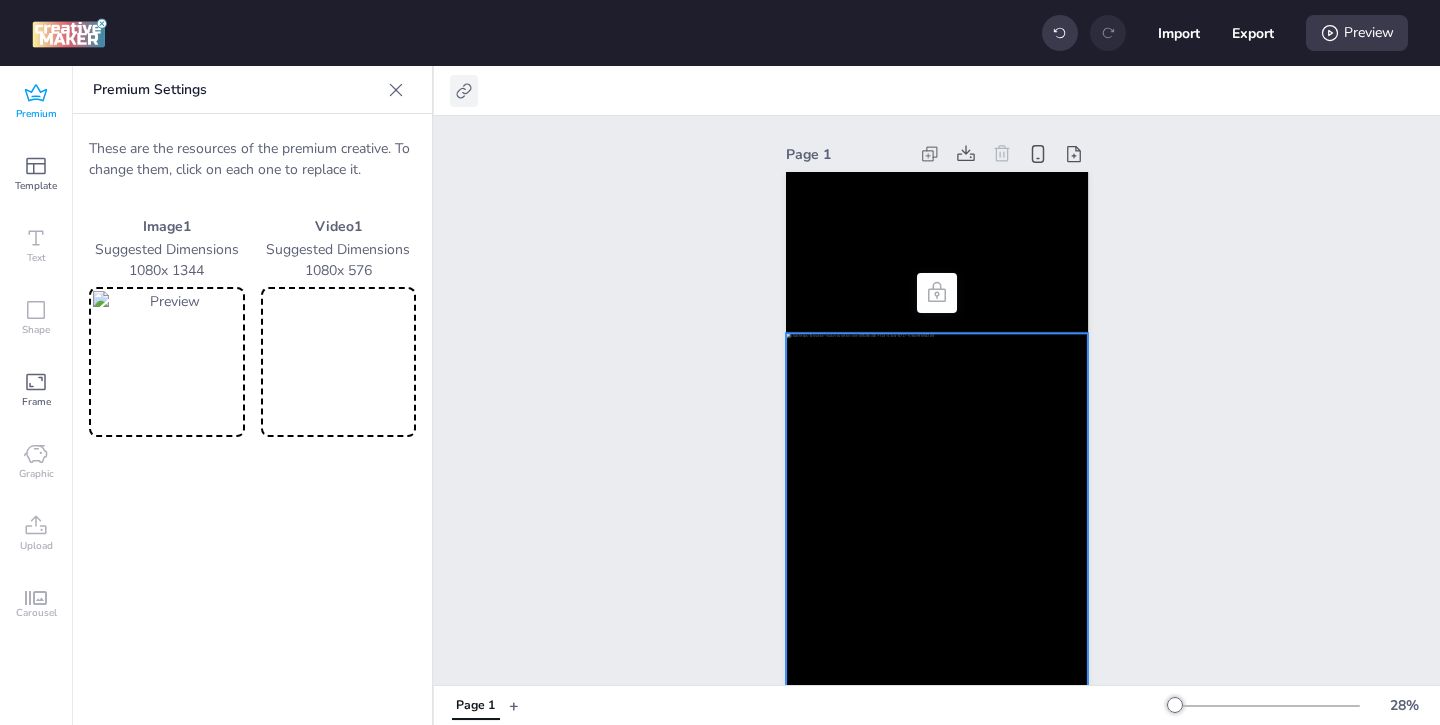 click 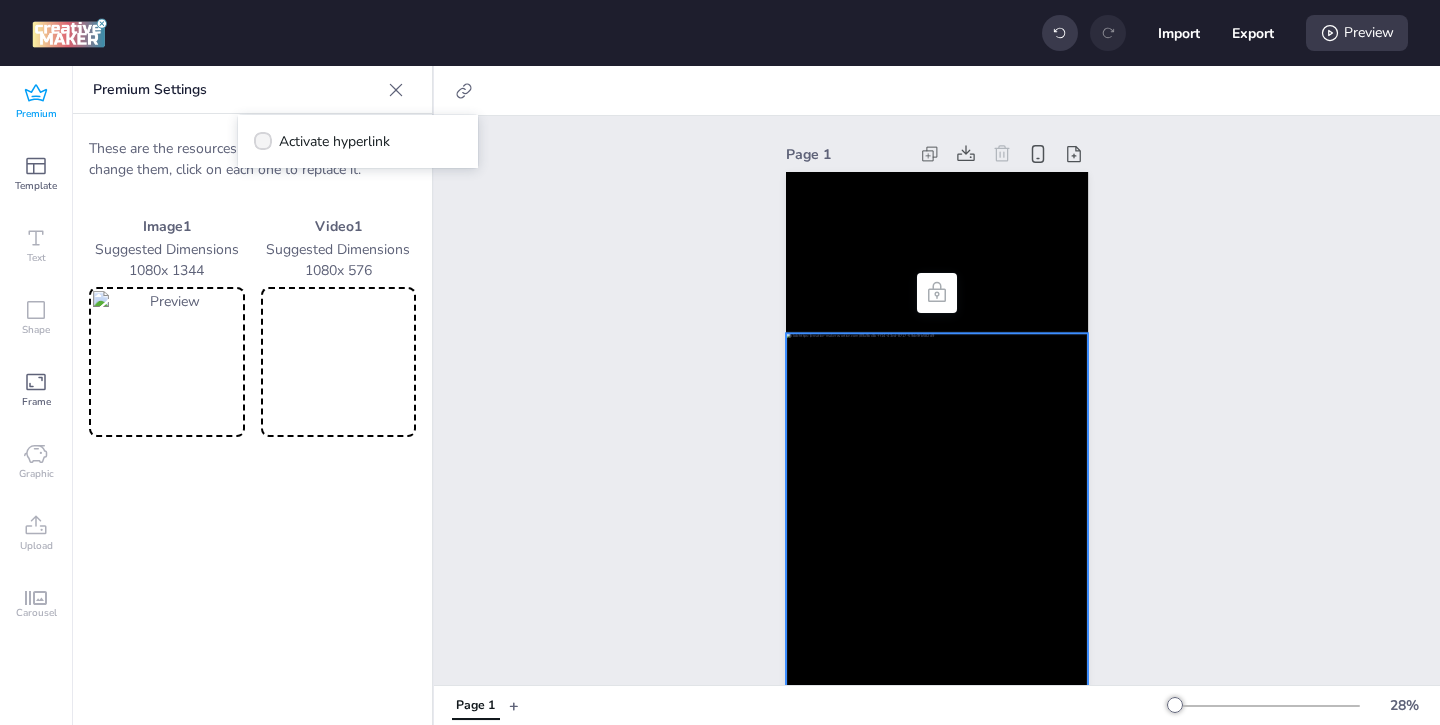 click 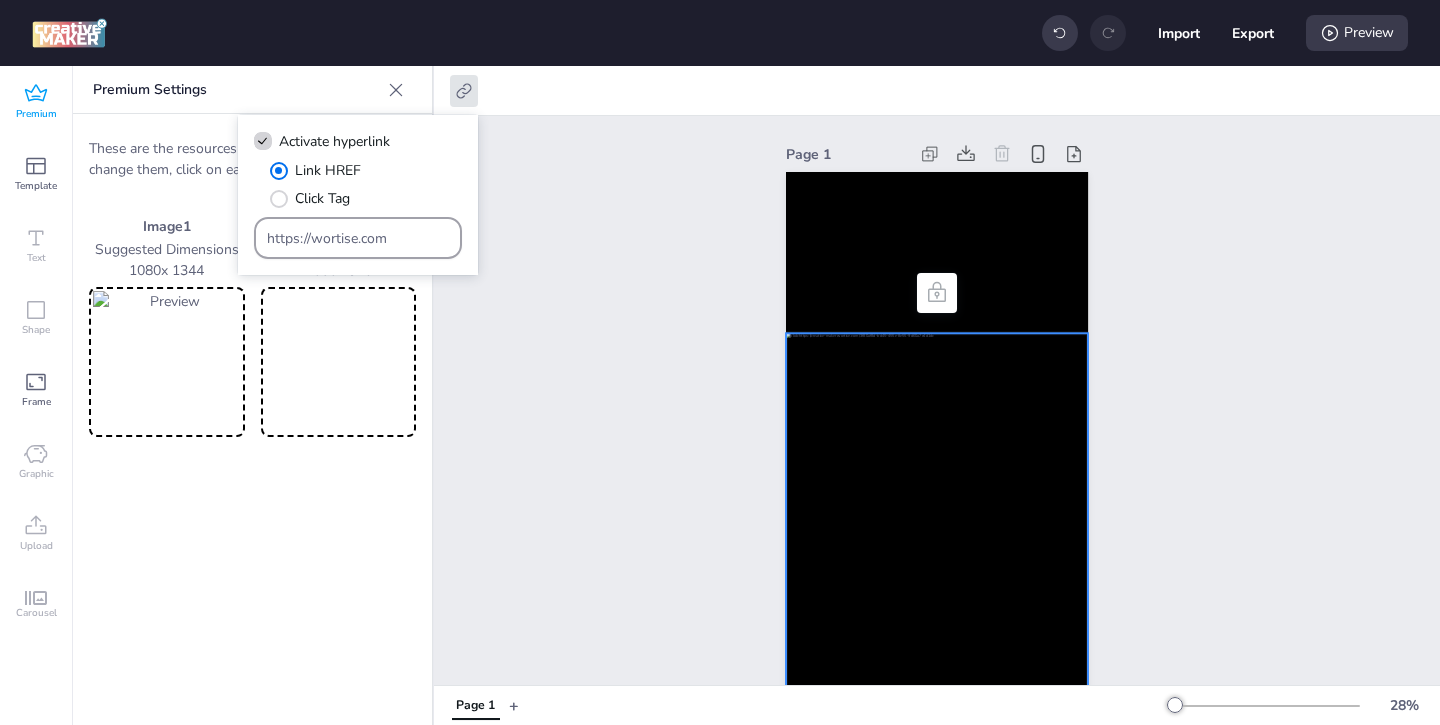 drag, startPoint x: 419, startPoint y: 239, endPoint x: 310, endPoint y: 180, distance: 123.943535 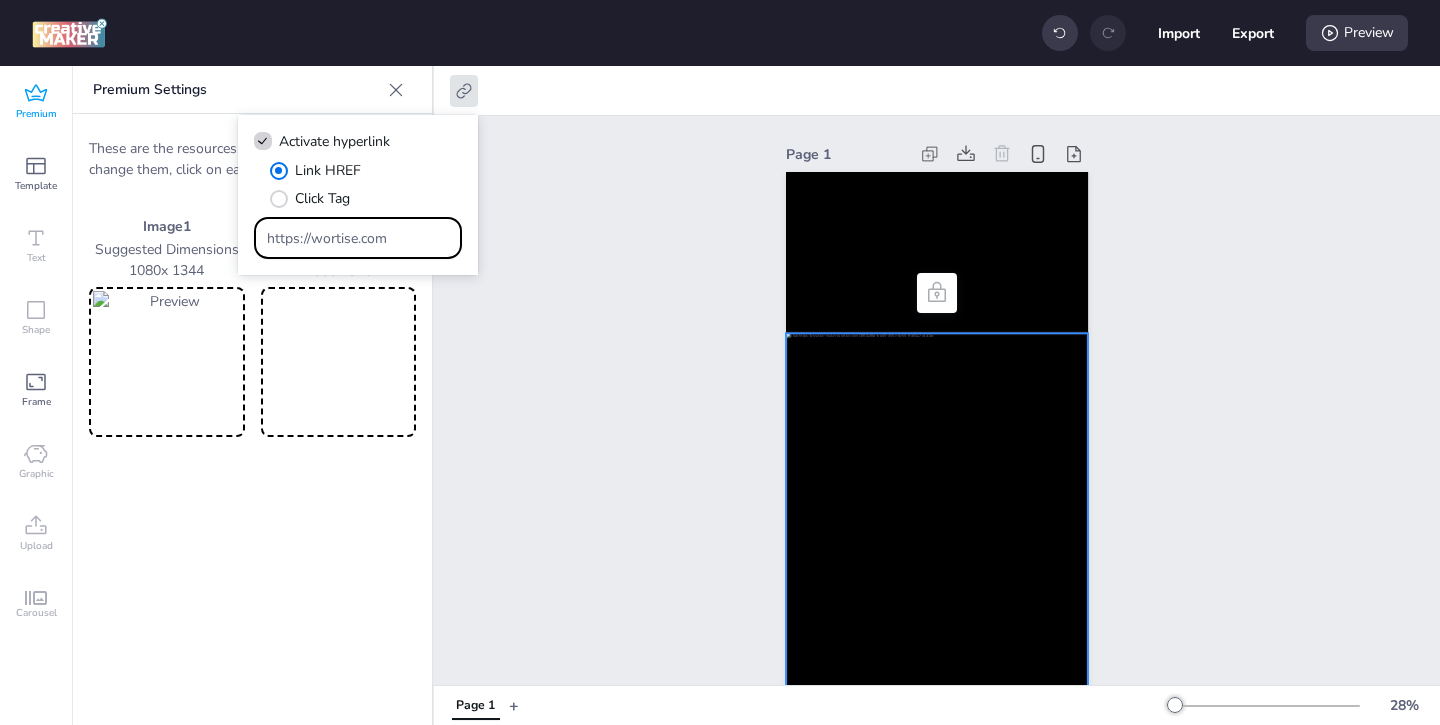 paste on "[URL]" 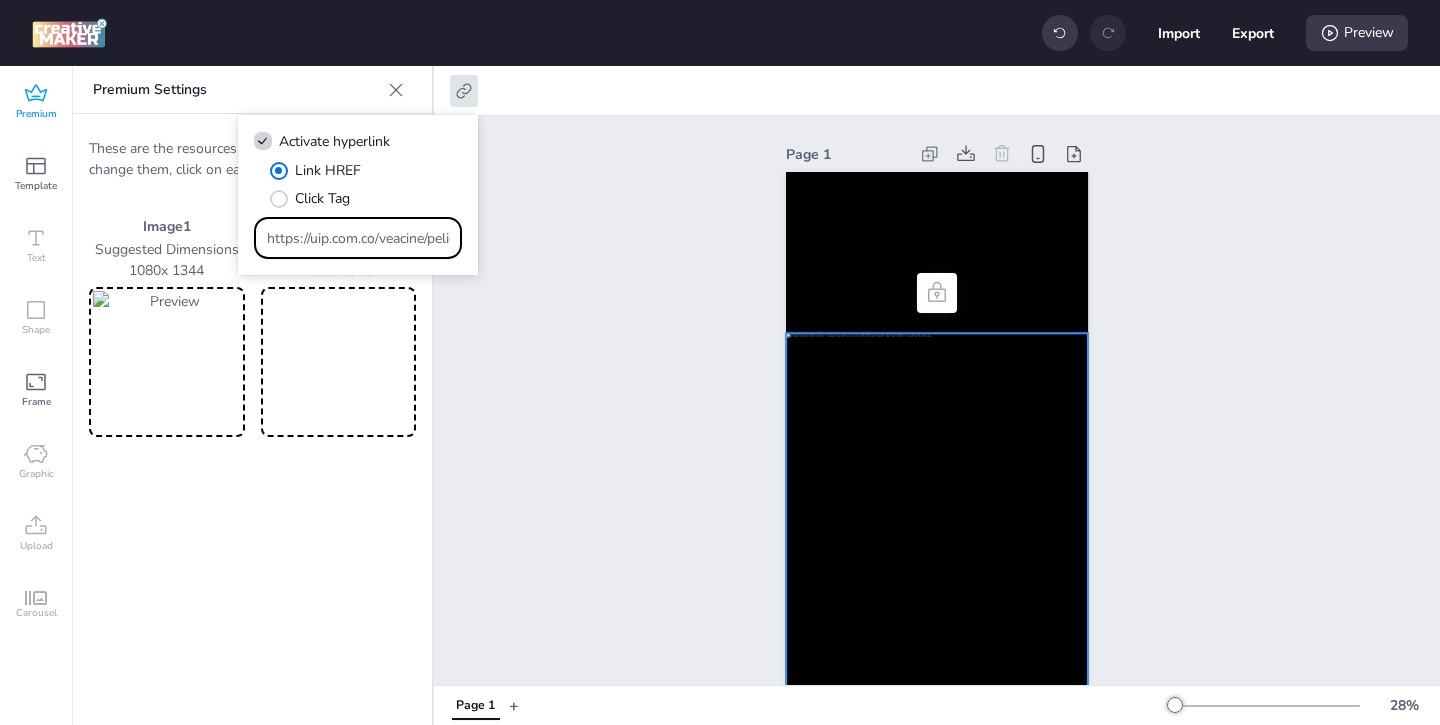 scroll, scrollTop: 0, scrollLeft: 833, axis: horizontal 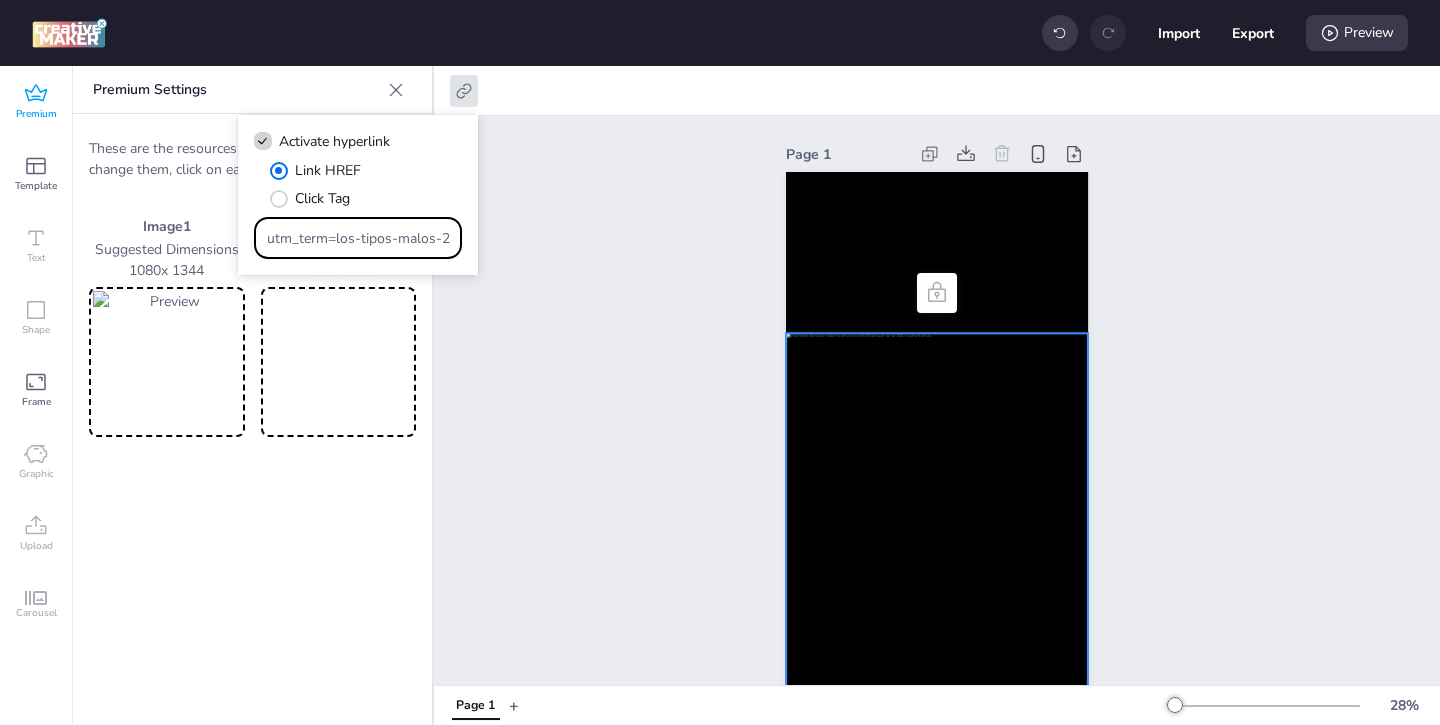 click on "Page 1" at bounding box center (937, 425) 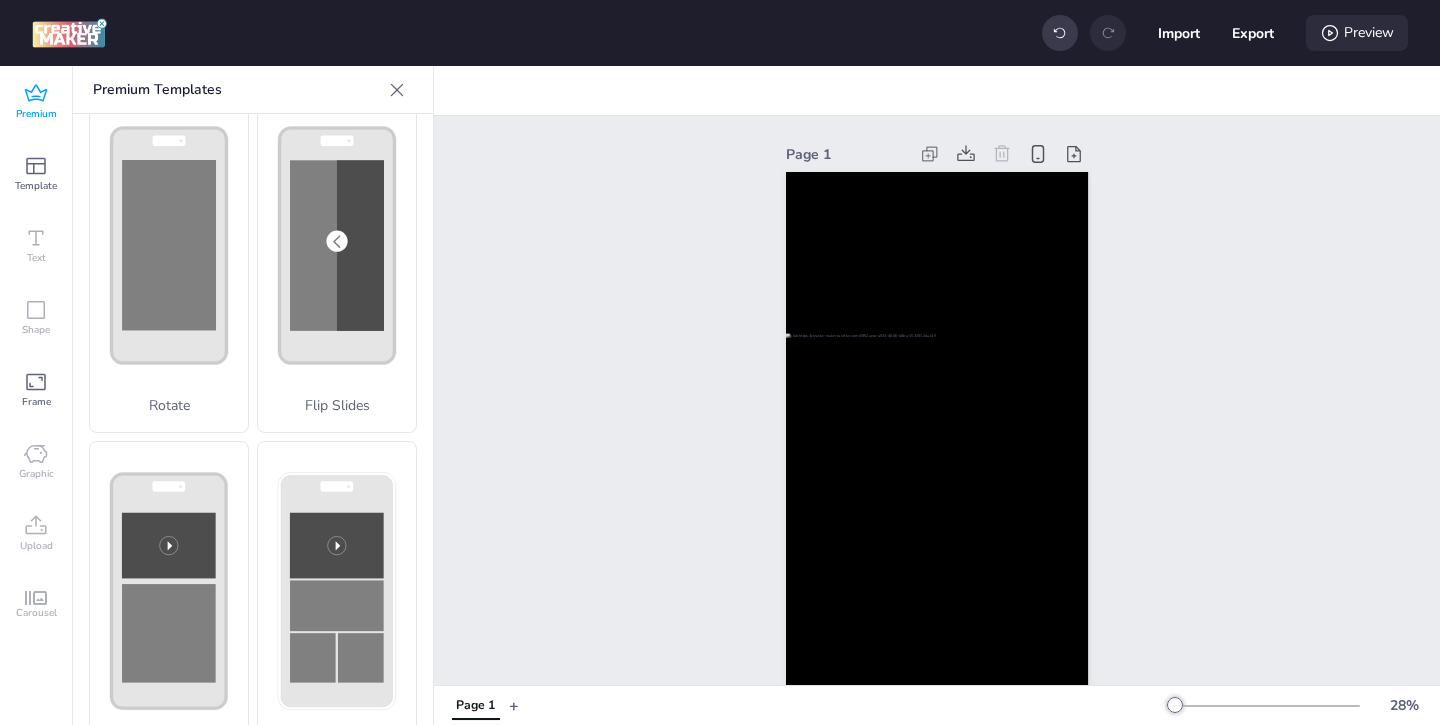click 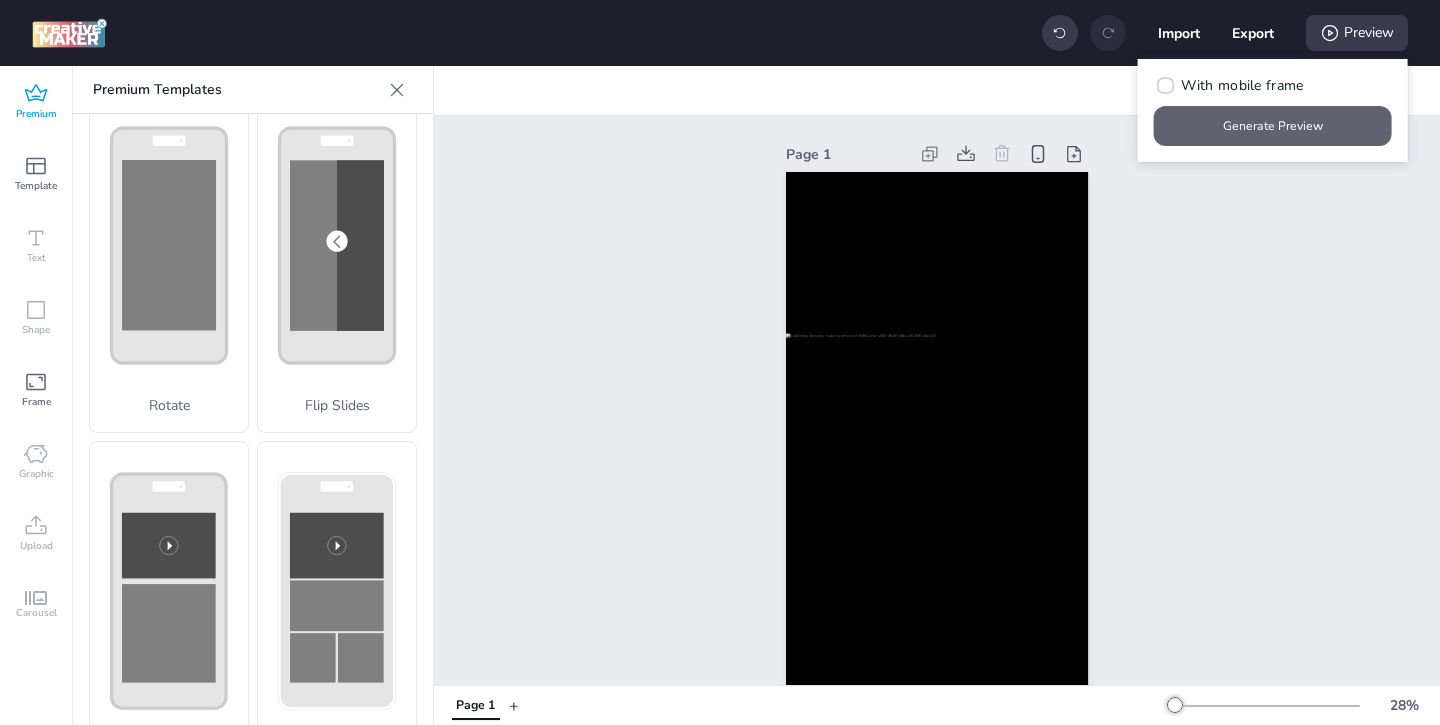 click on "Generate Preview" at bounding box center (1273, 126) 